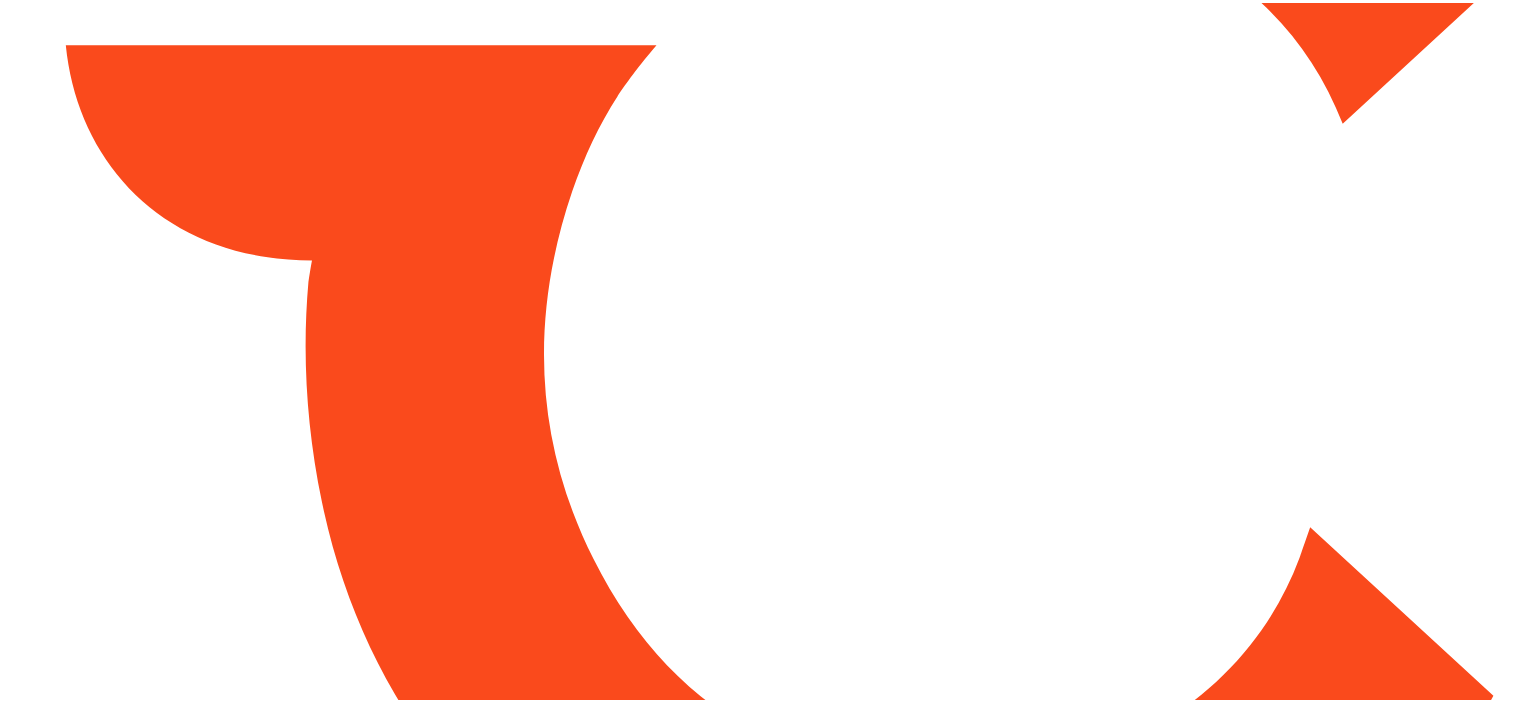 scroll, scrollTop: 0, scrollLeft: 0, axis: both 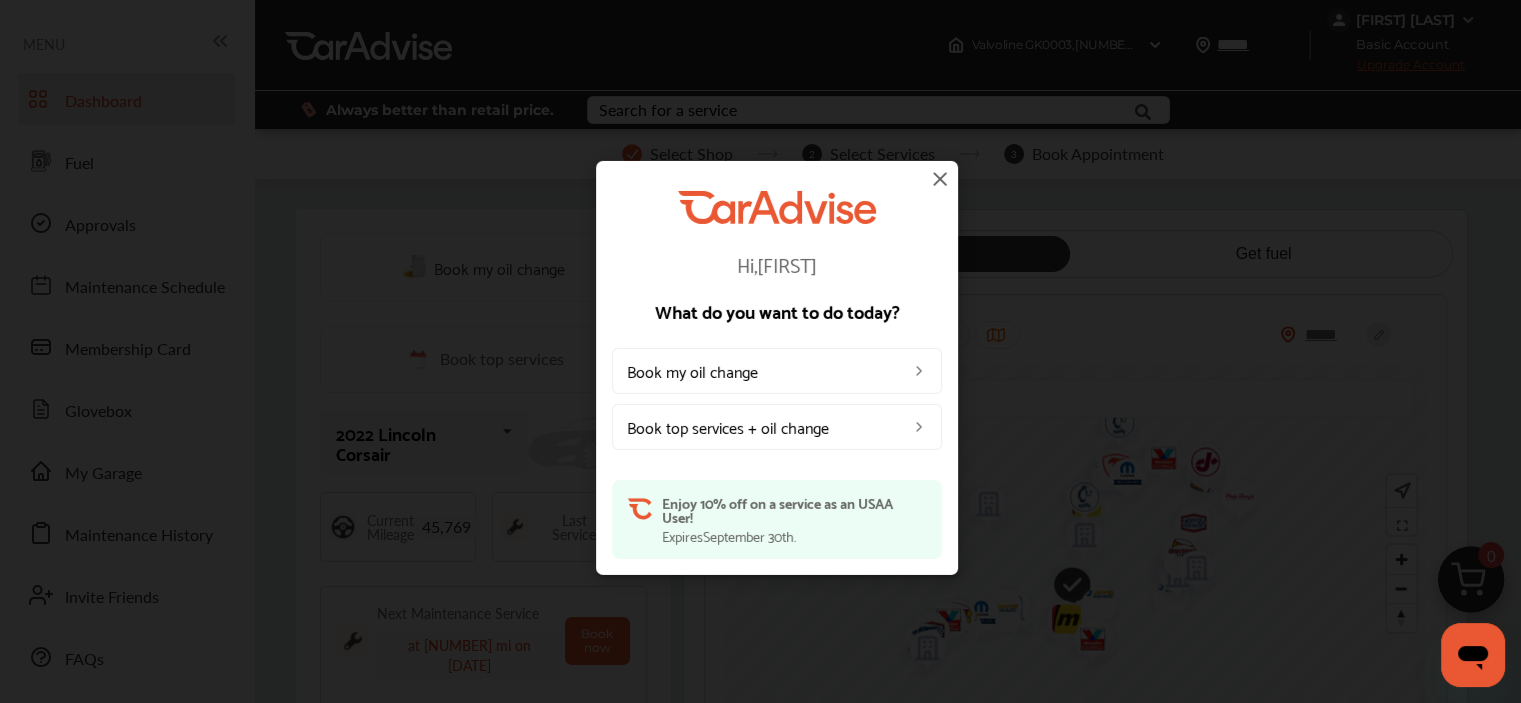click at bounding box center (940, 178) 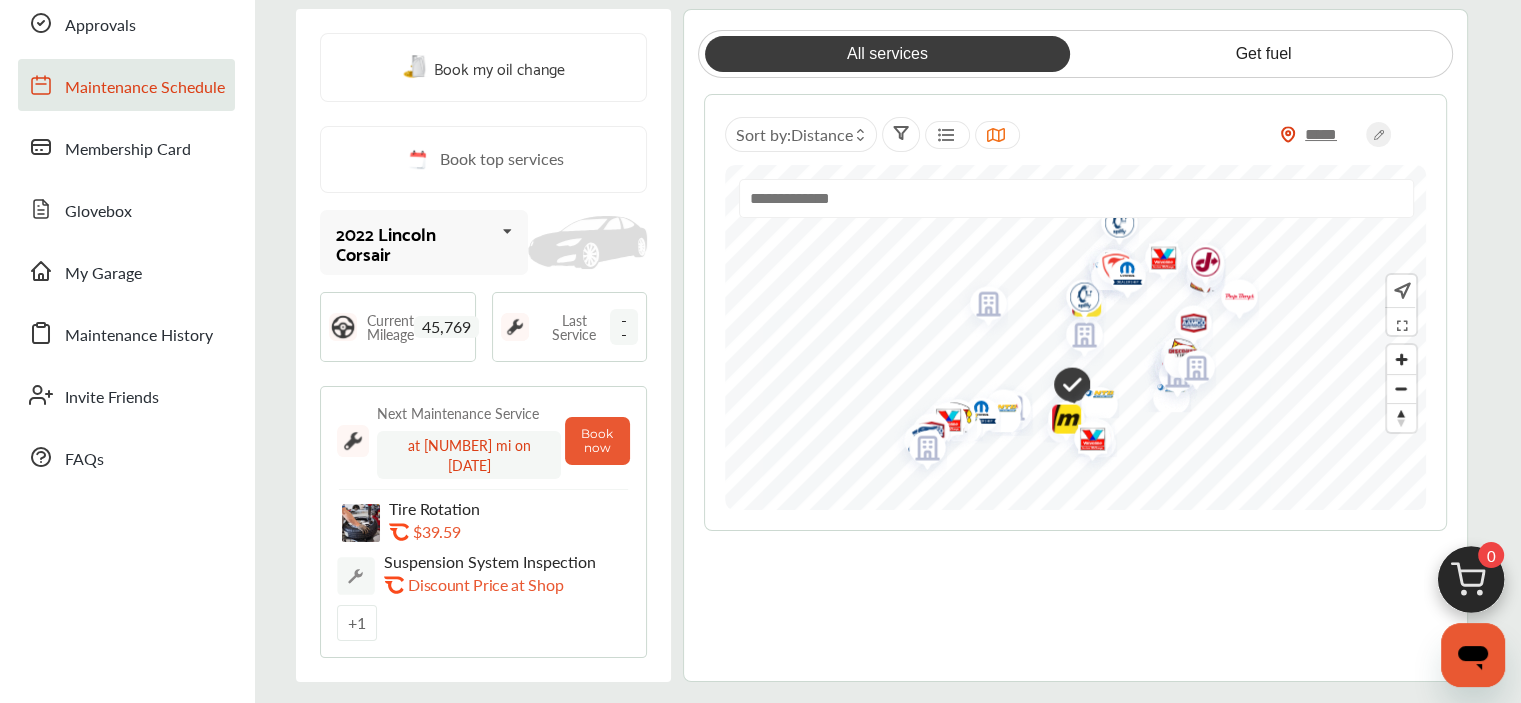 scroll, scrollTop: 0, scrollLeft: 0, axis: both 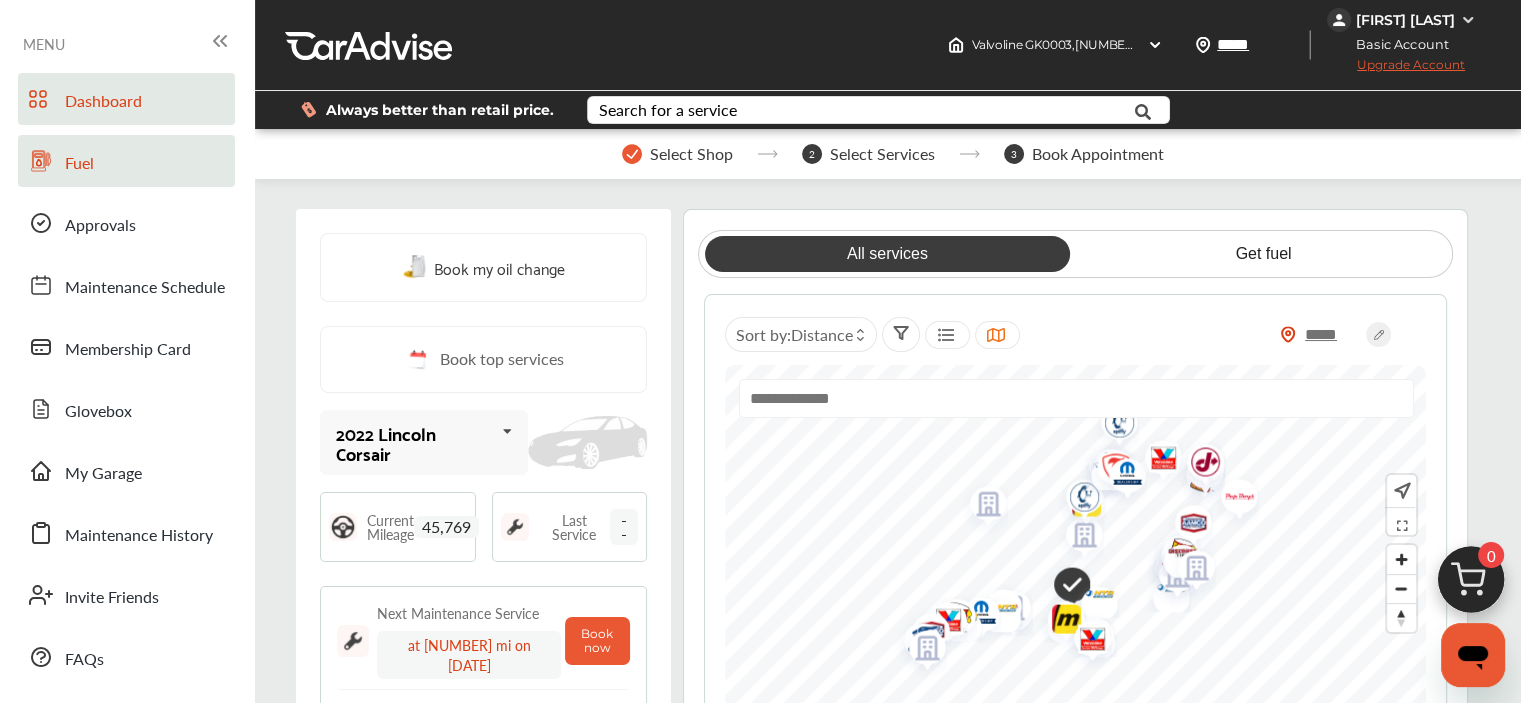 click on "Fuel" at bounding box center [79, 164] 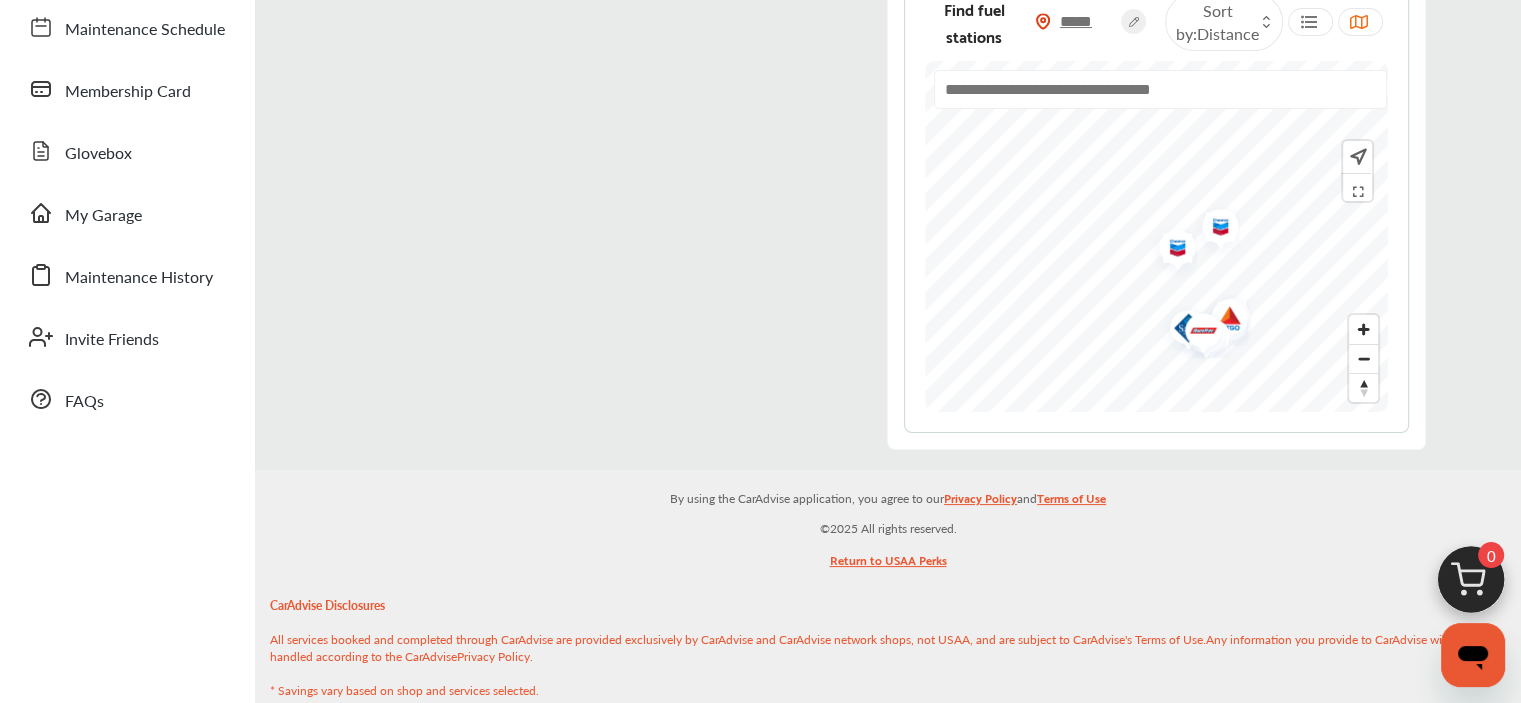 scroll, scrollTop: 260, scrollLeft: 0, axis: vertical 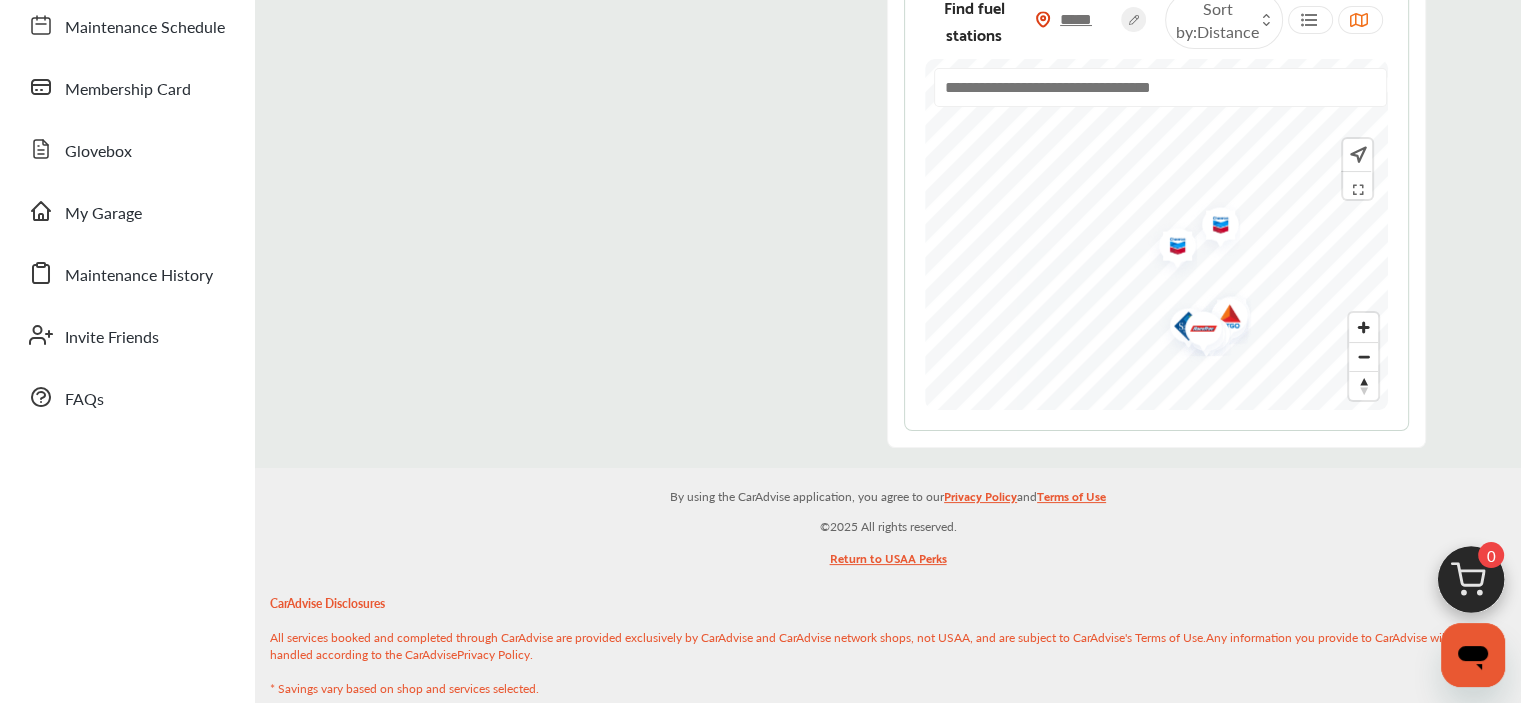 click at bounding box center (1196, 331) 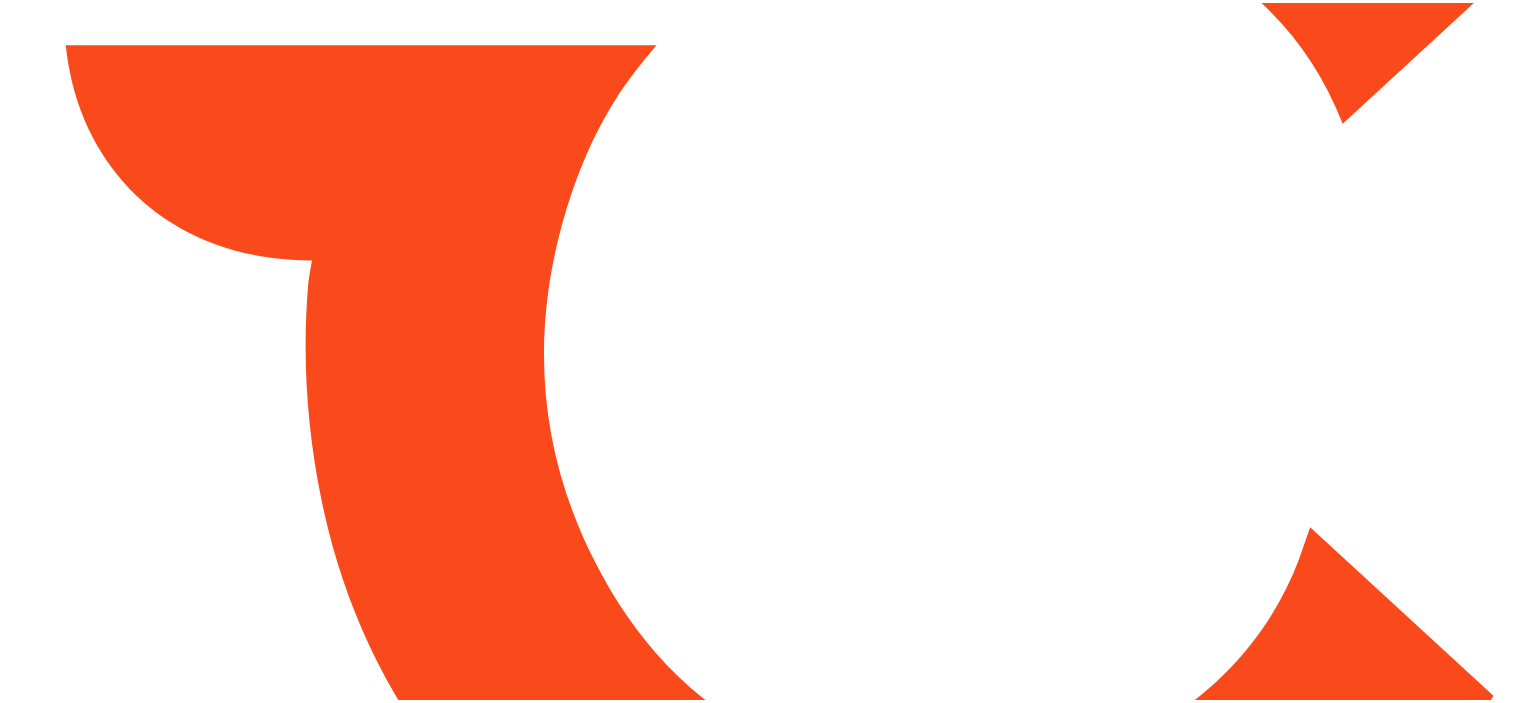 scroll, scrollTop: 0, scrollLeft: 0, axis: both 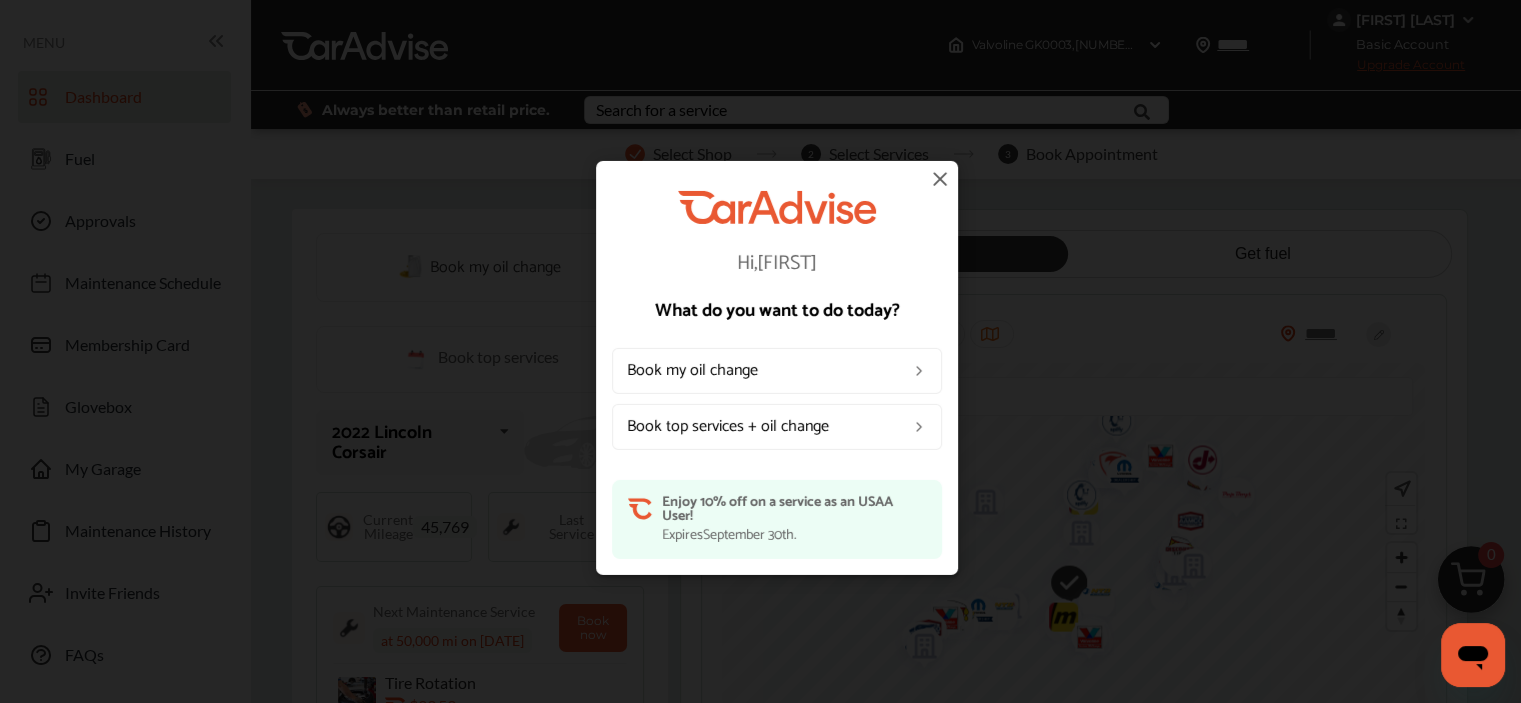 click at bounding box center [940, 178] 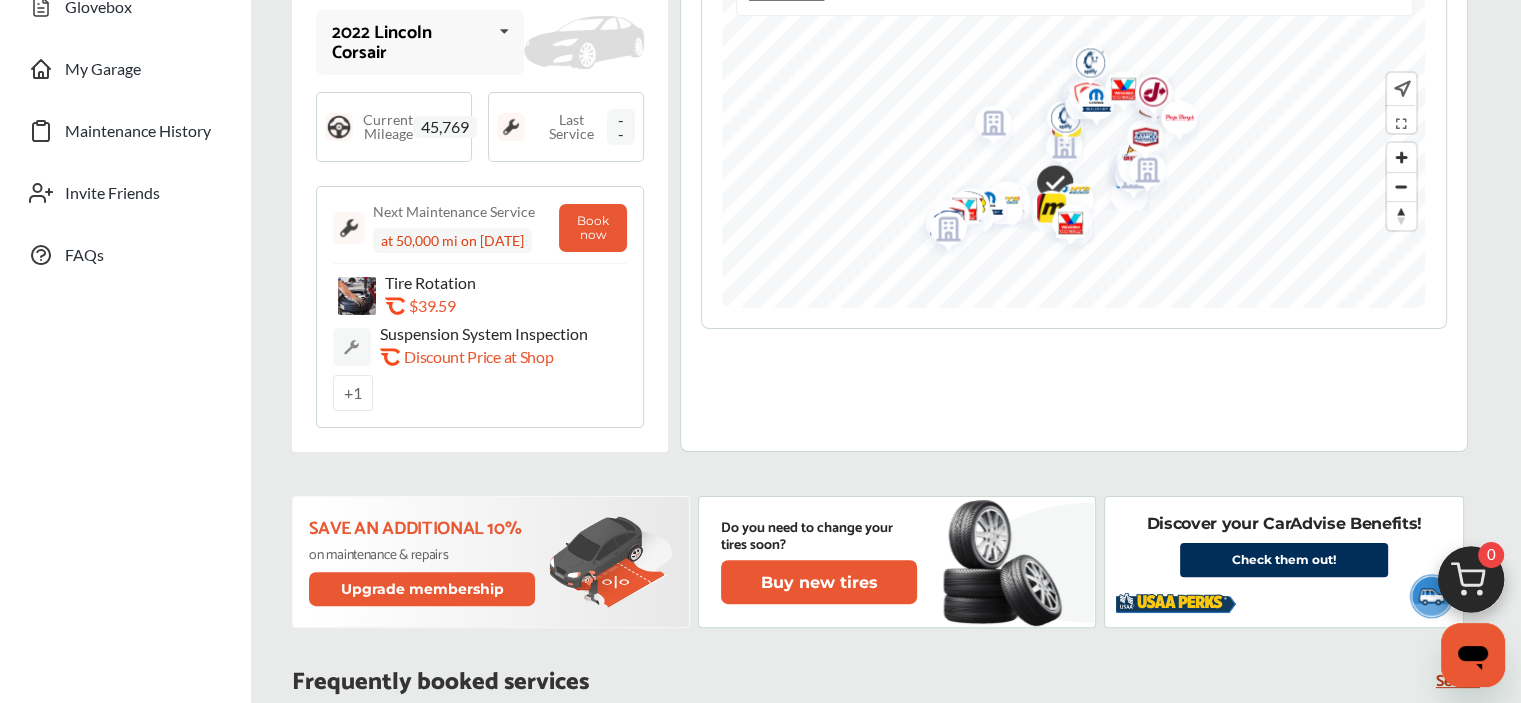 scroll, scrollTop: 432, scrollLeft: 0, axis: vertical 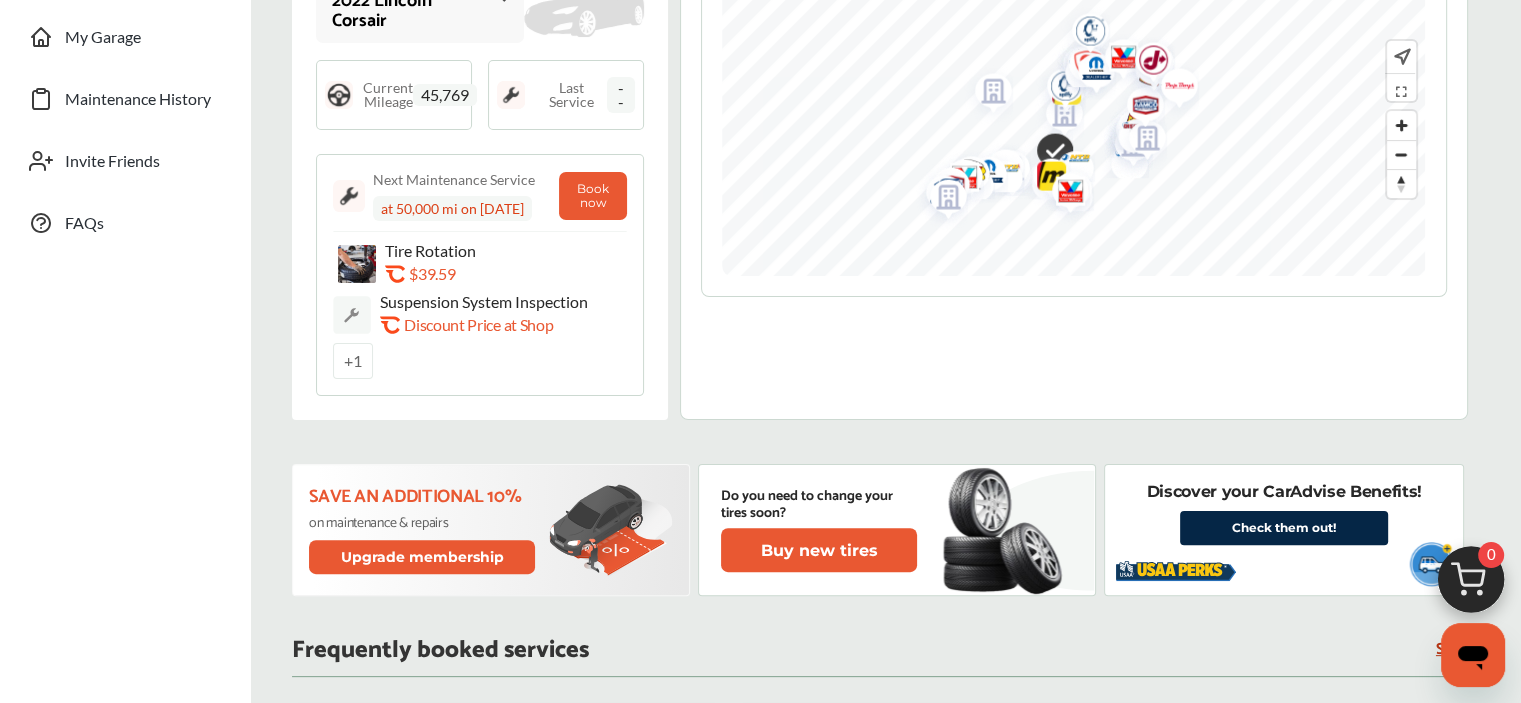 click on "Check them out!" at bounding box center [1284, 528] 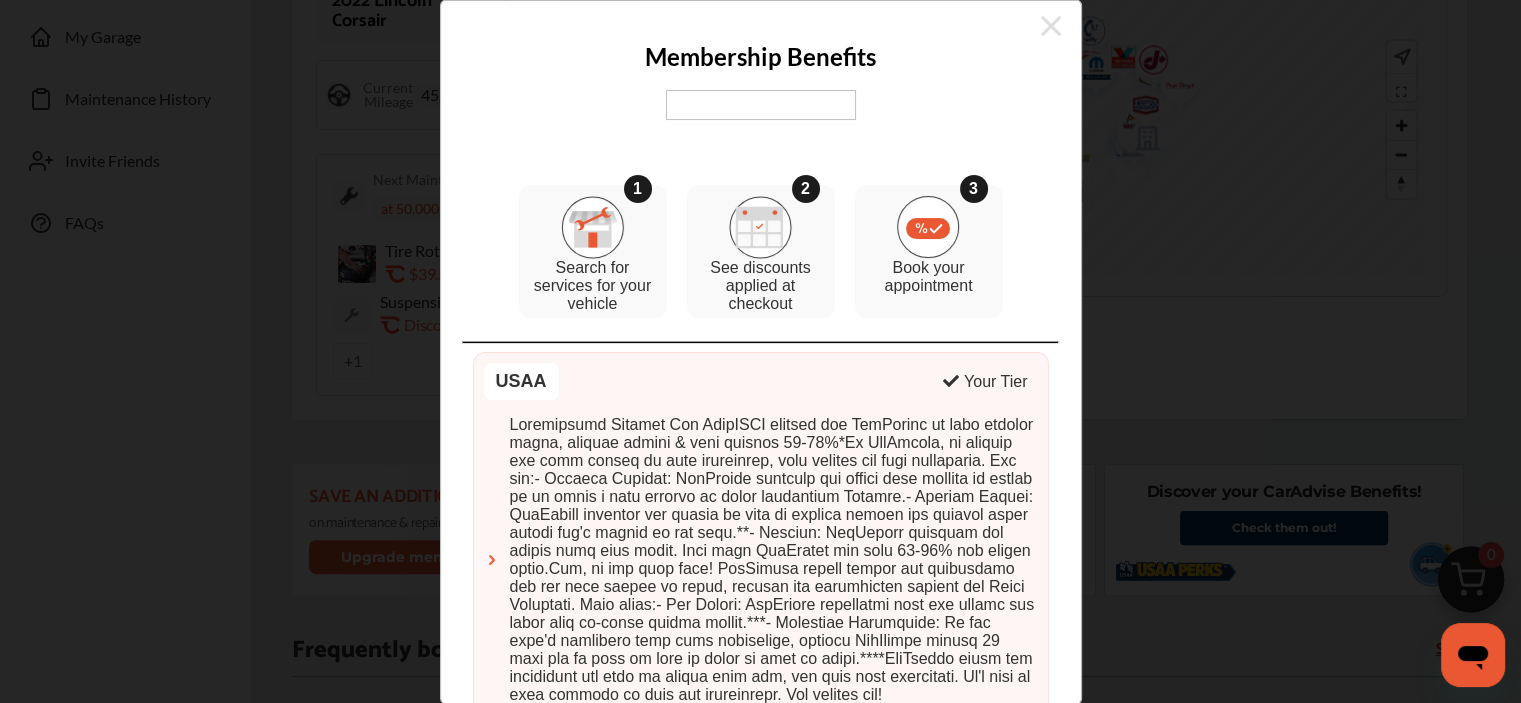 click at bounding box center [761, 106] 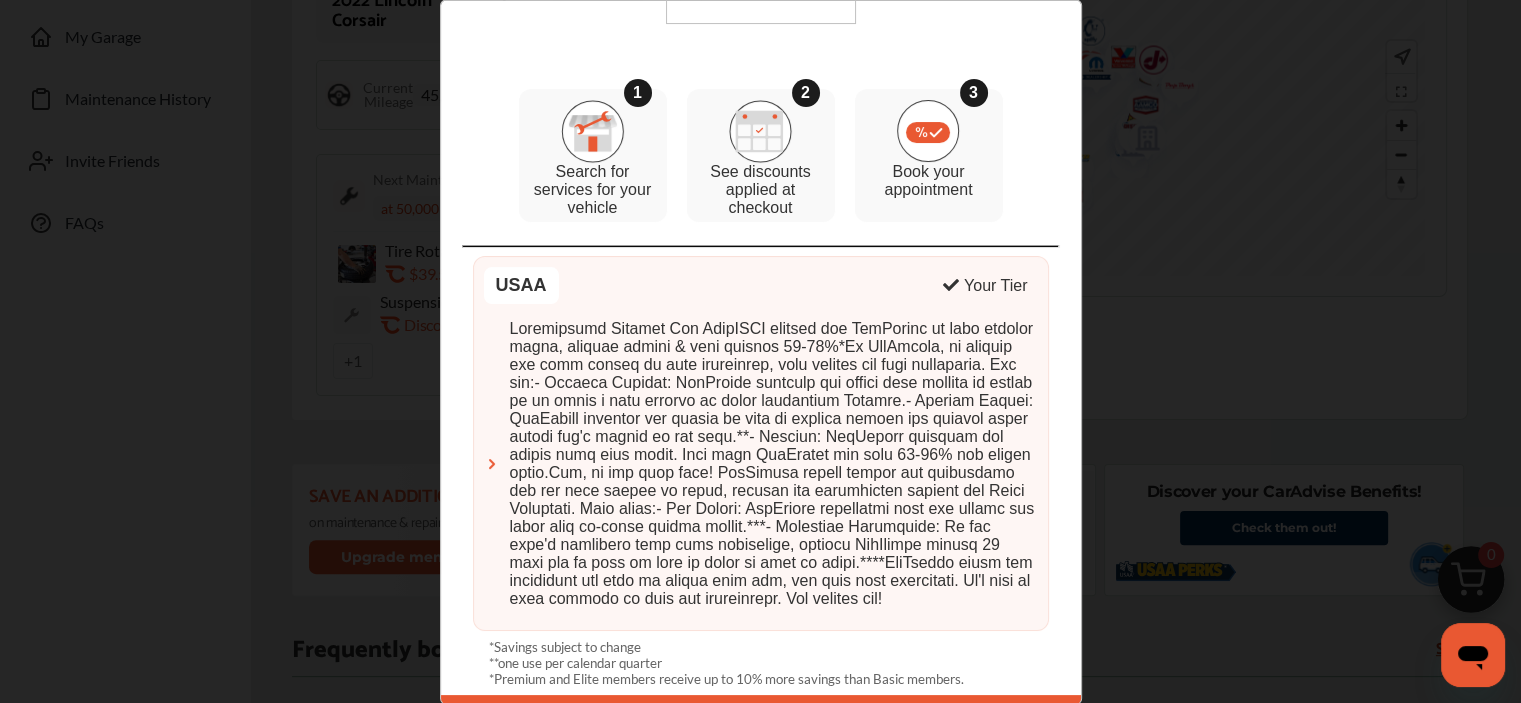 scroll, scrollTop: 188, scrollLeft: 0, axis: vertical 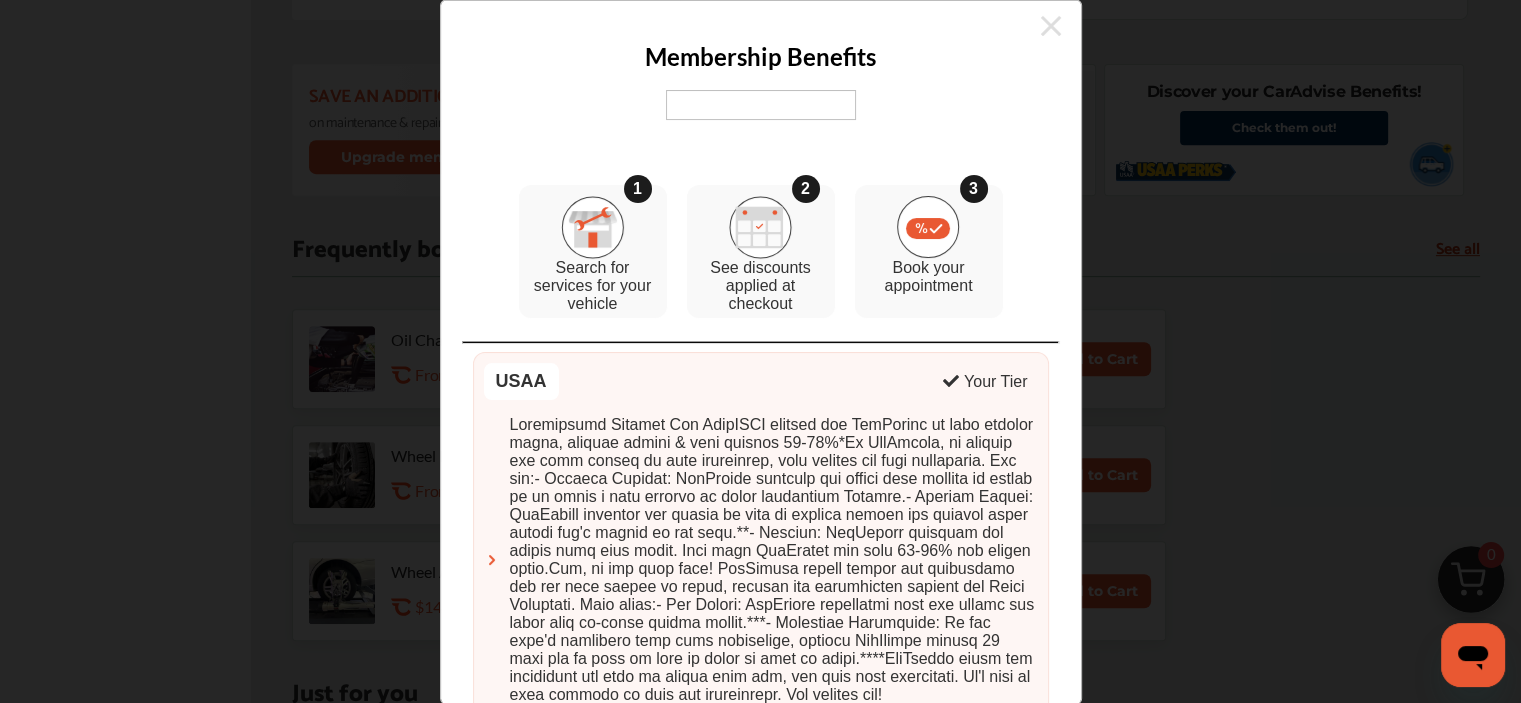 click 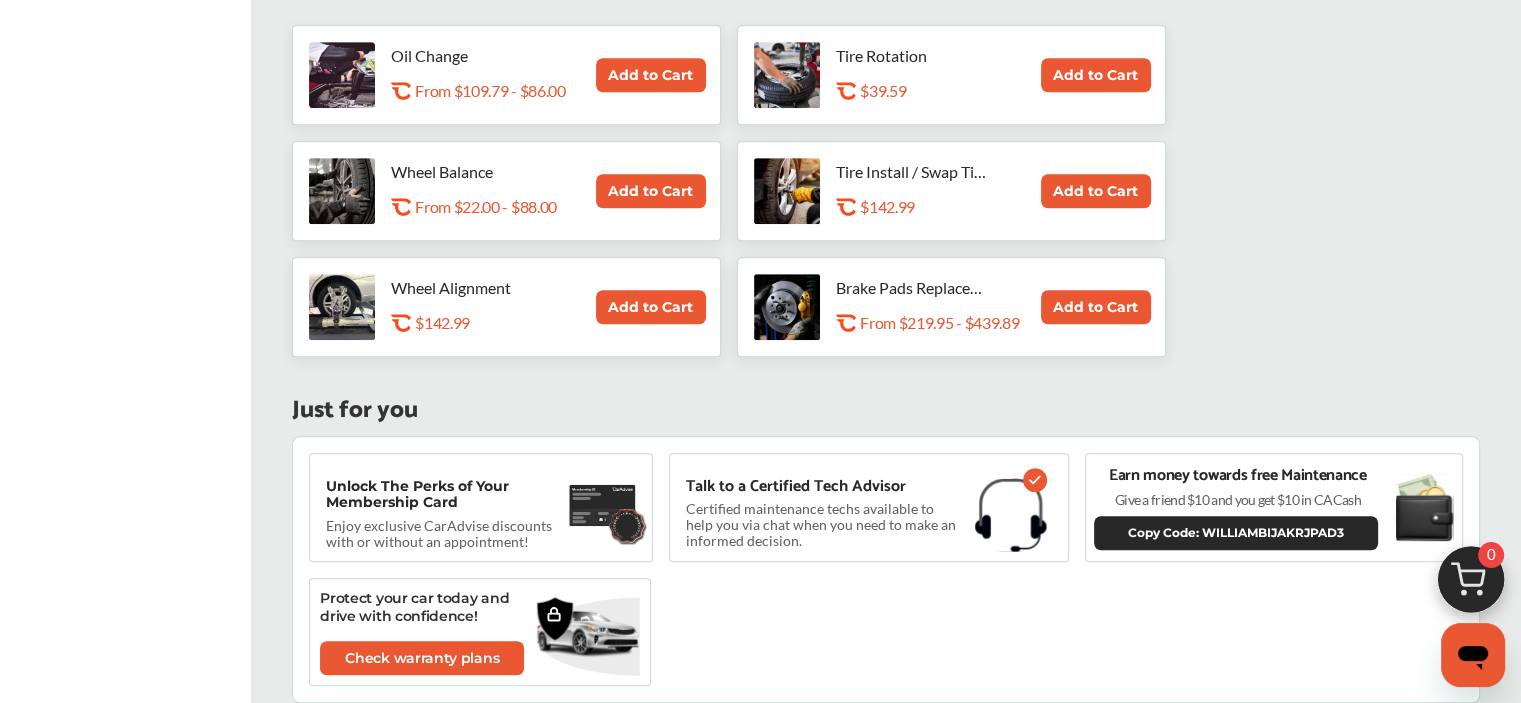 scroll, scrollTop: 1132, scrollLeft: 0, axis: vertical 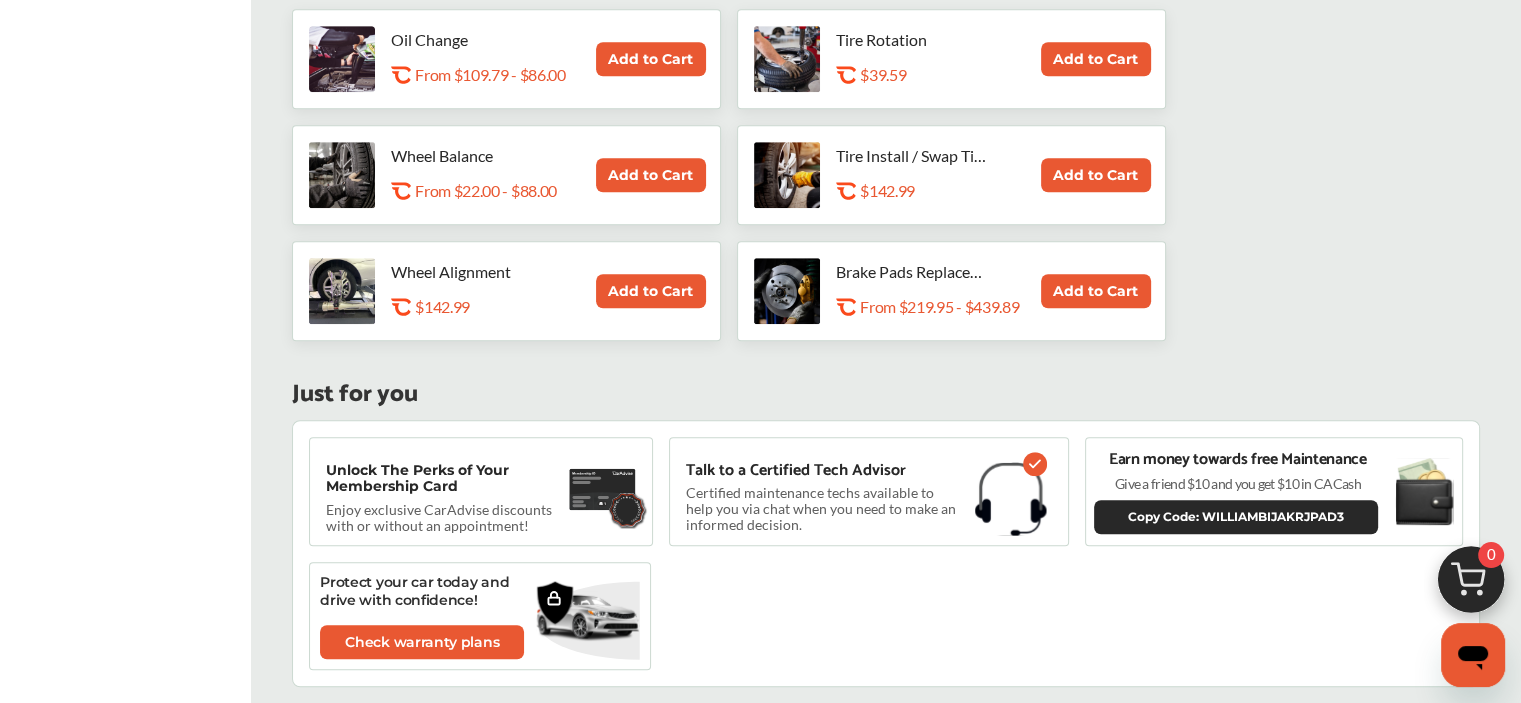 click on "Unlock The Perks of Your Membership Card" at bounding box center (442, 478) 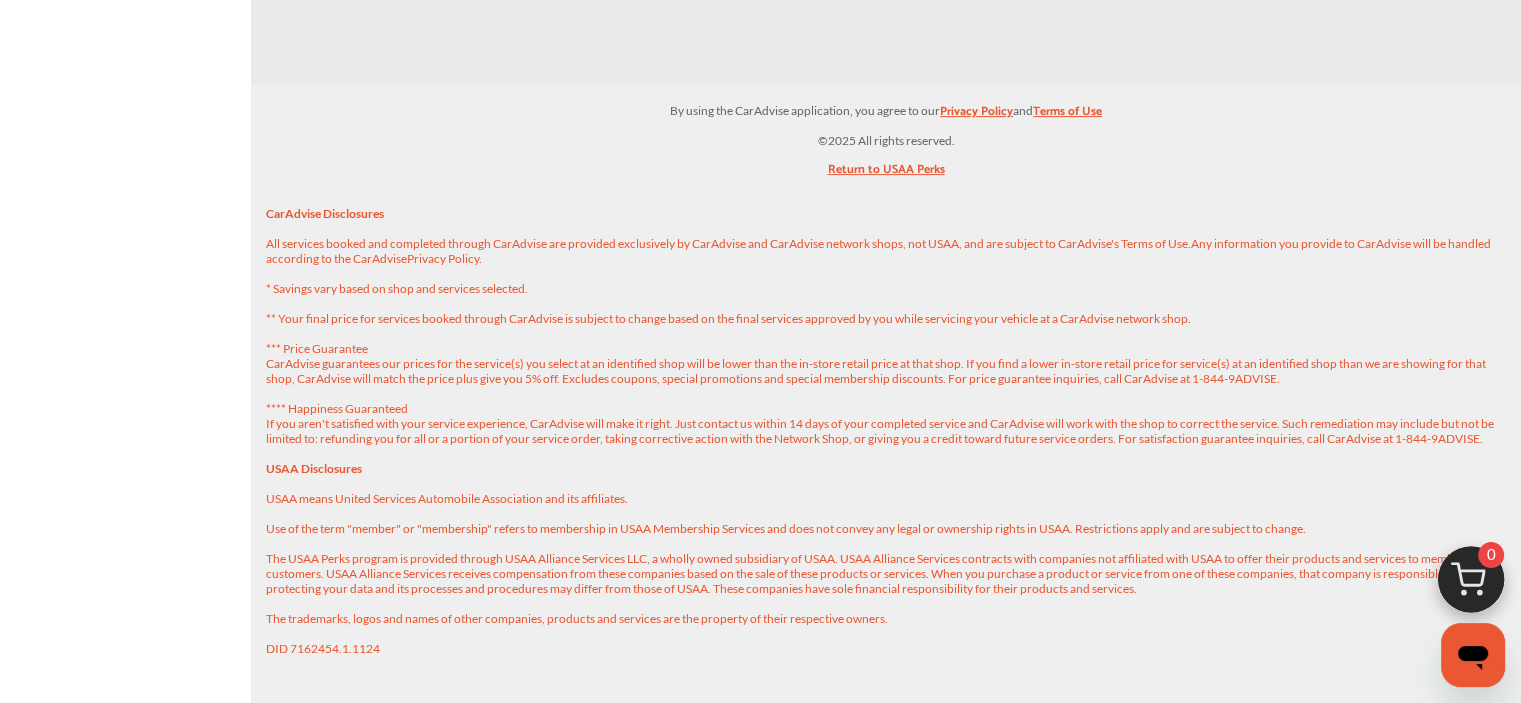 scroll, scrollTop: 0, scrollLeft: 0, axis: both 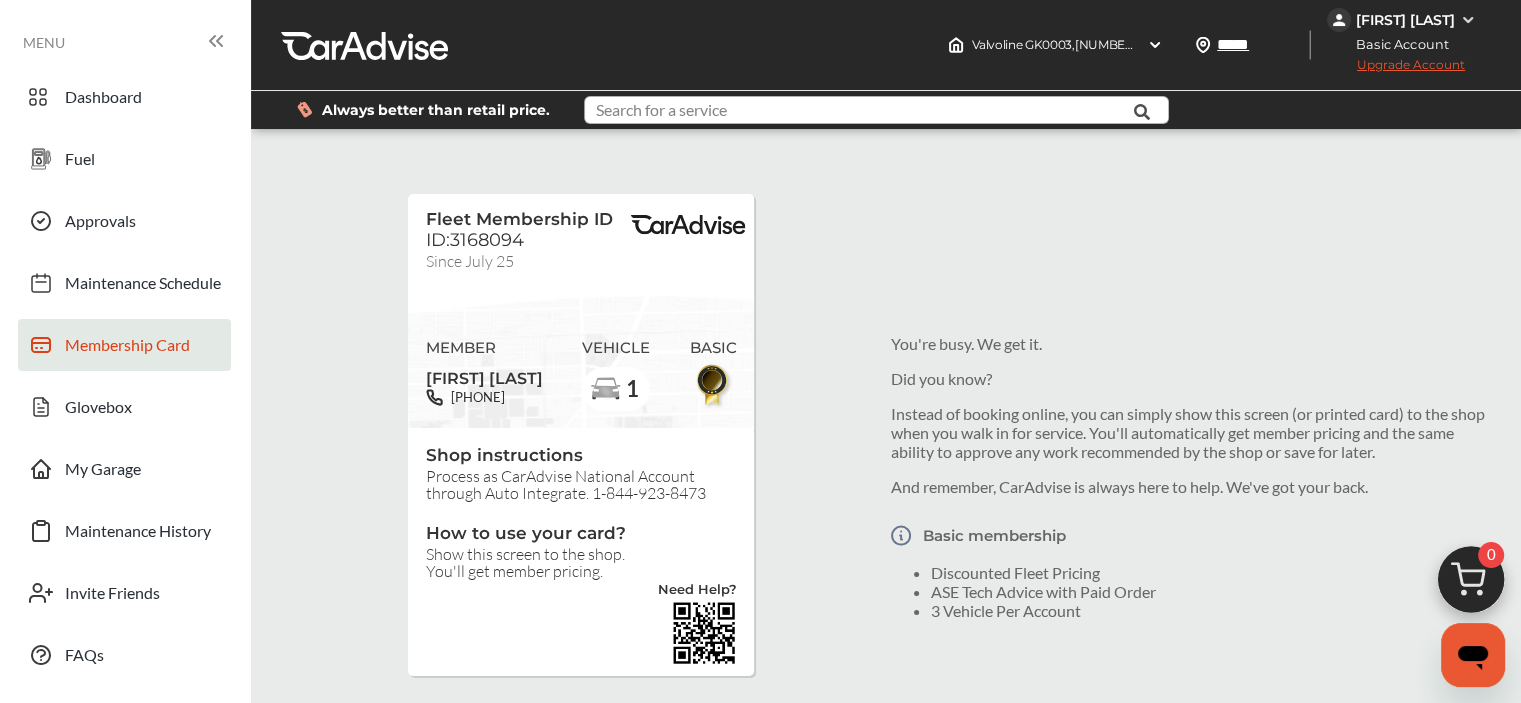 click at bounding box center (858, 112) 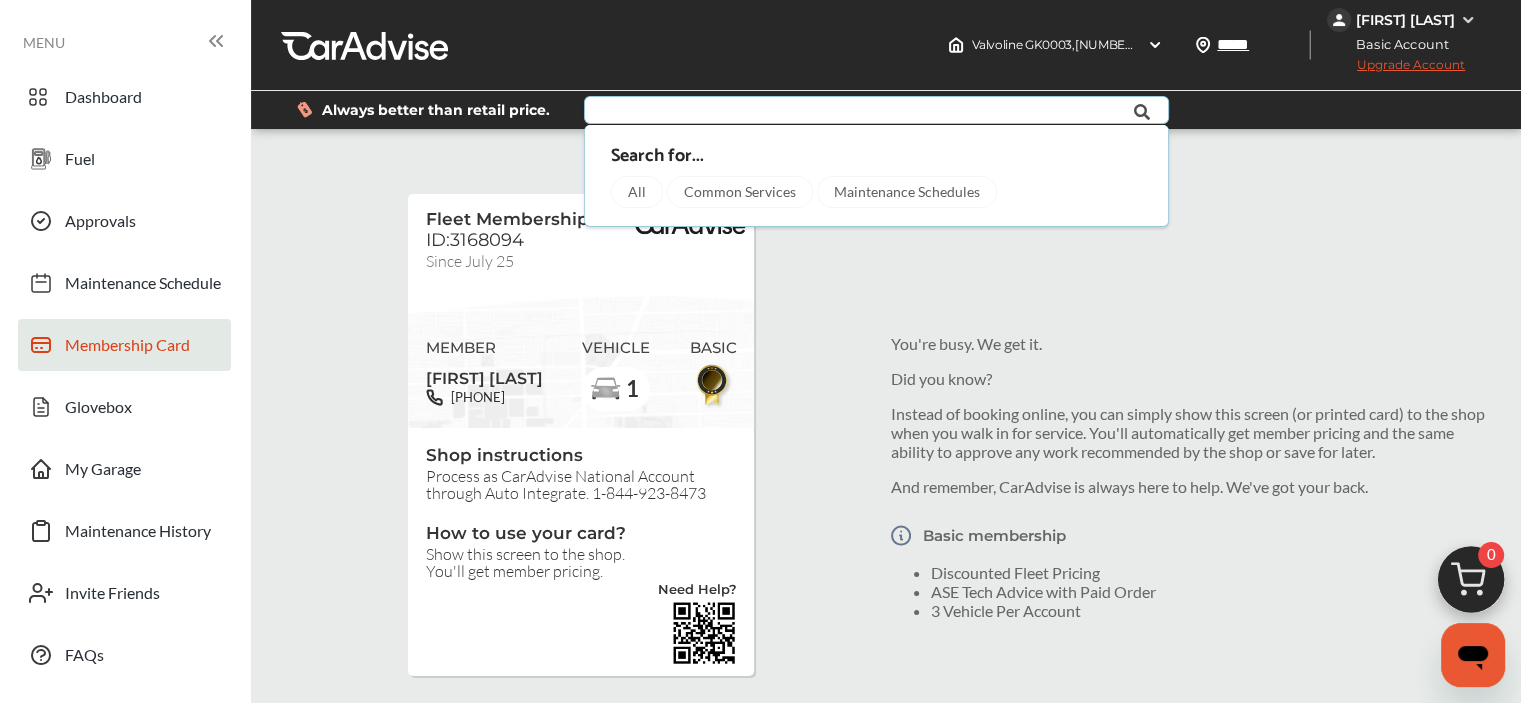 click on "Common Services" at bounding box center [740, 192] 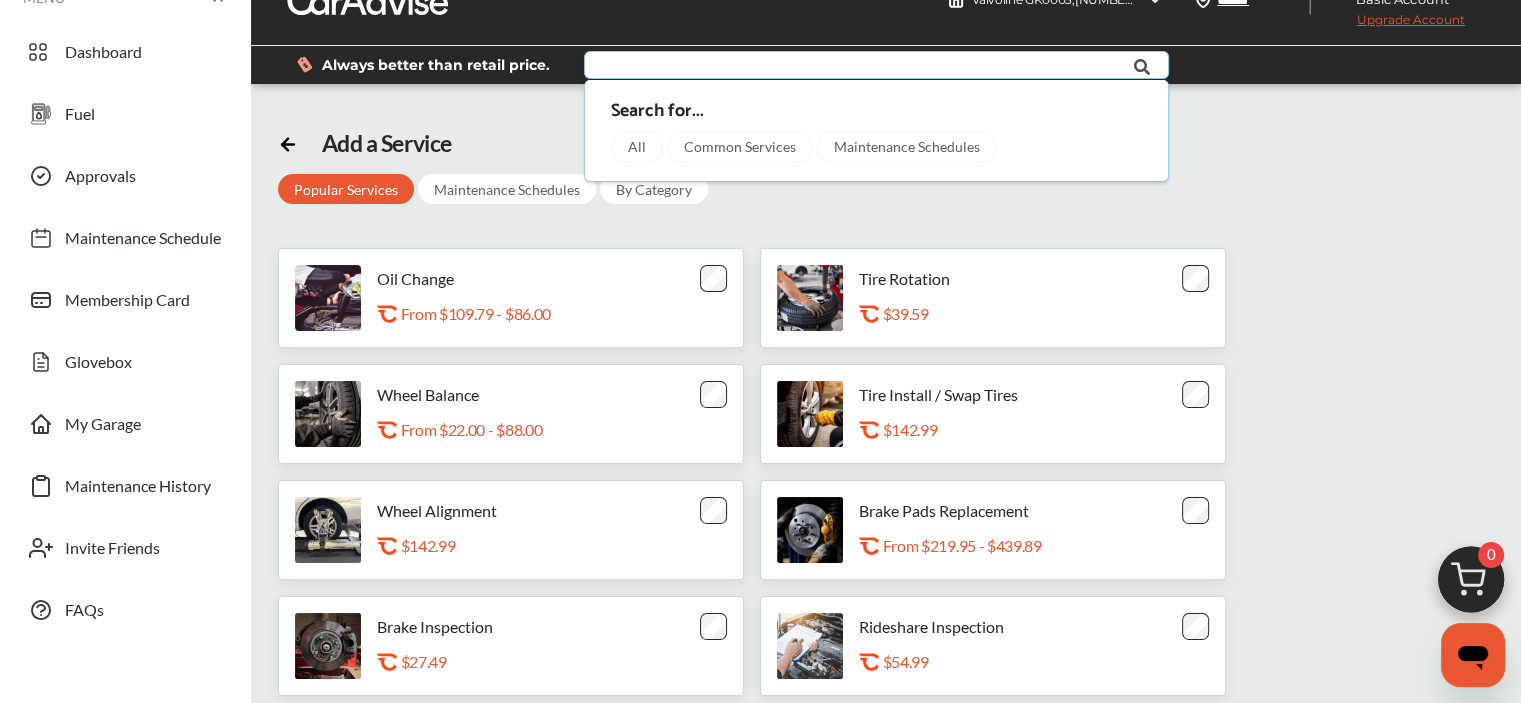 scroll, scrollTop: 0, scrollLeft: 0, axis: both 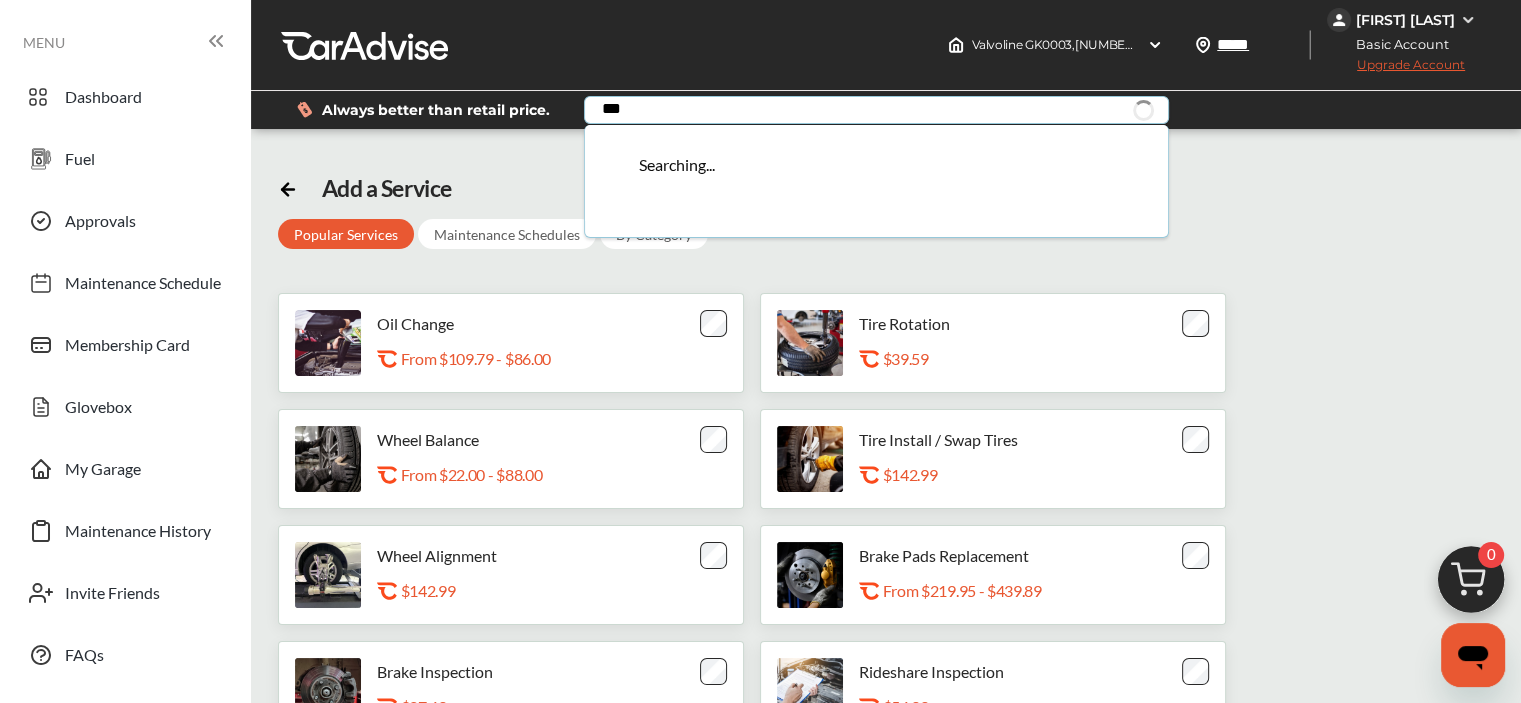 type on "****" 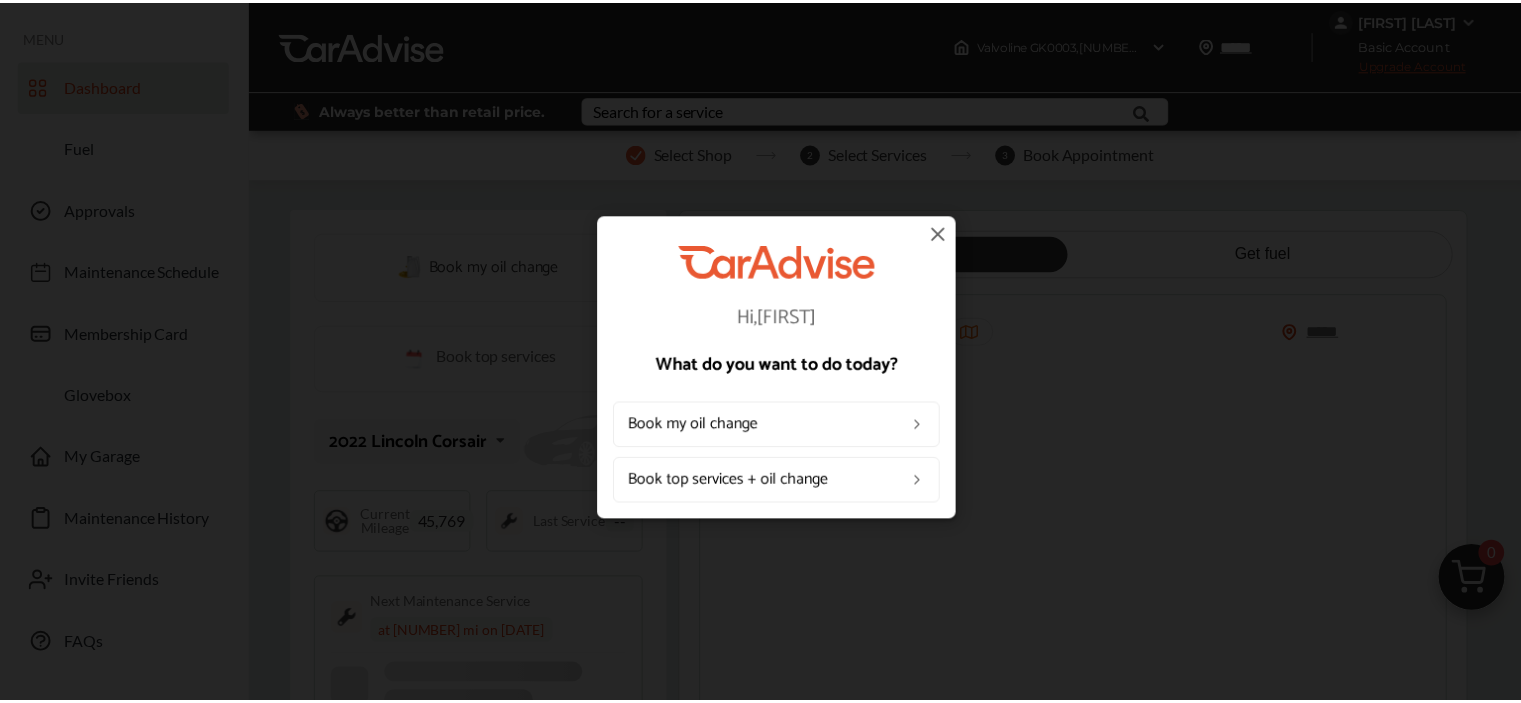 scroll, scrollTop: 0, scrollLeft: 0, axis: both 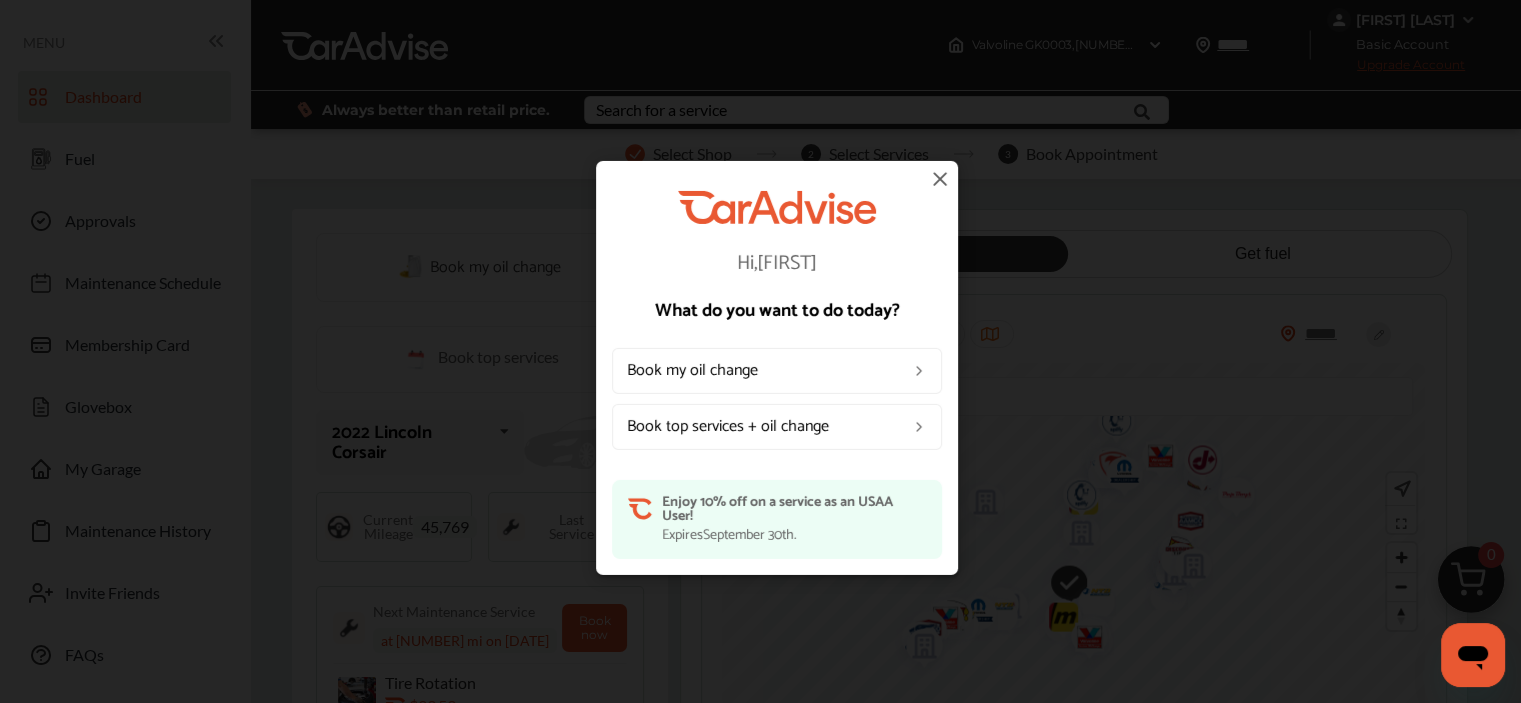 click at bounding box center [940, 178] 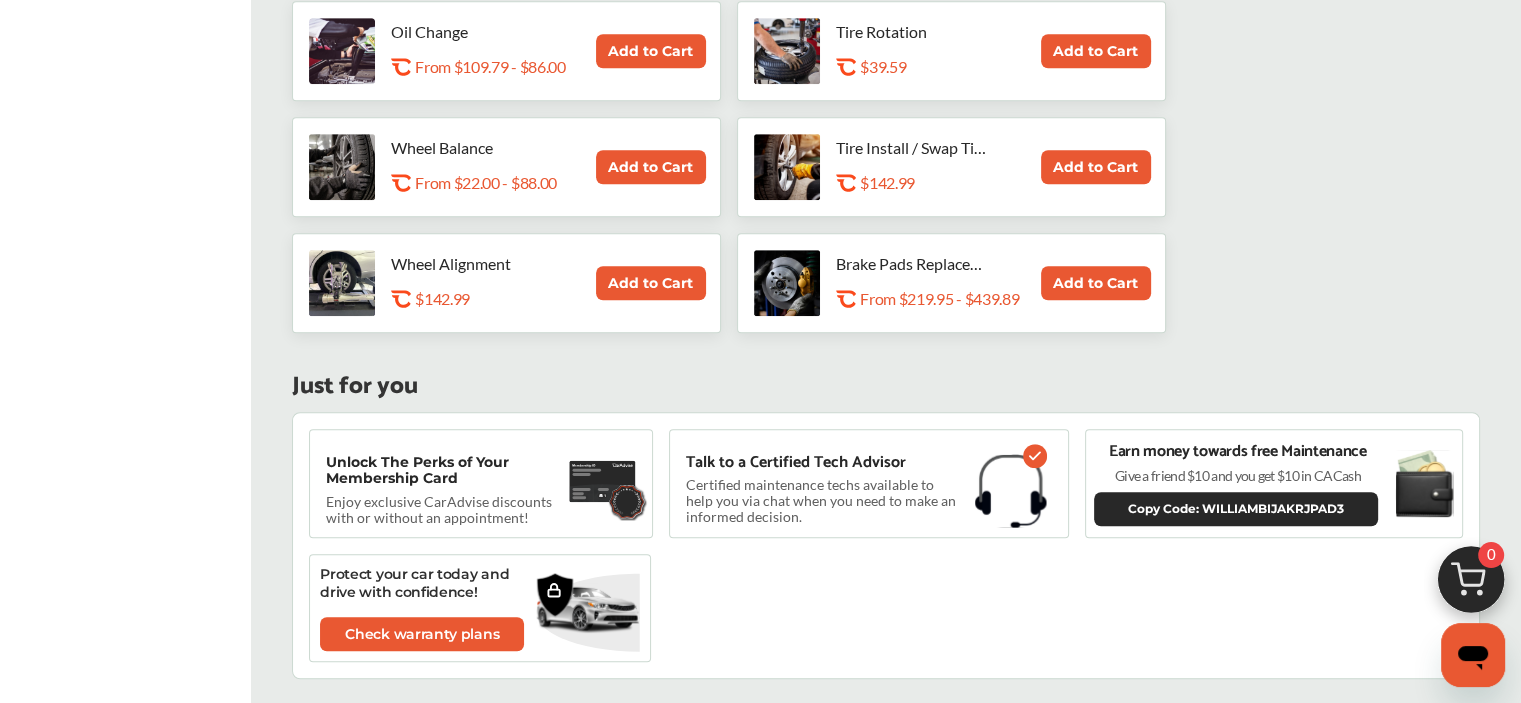scroll, scrollTop: 1200, scrollLeft: 0, axis: vertical 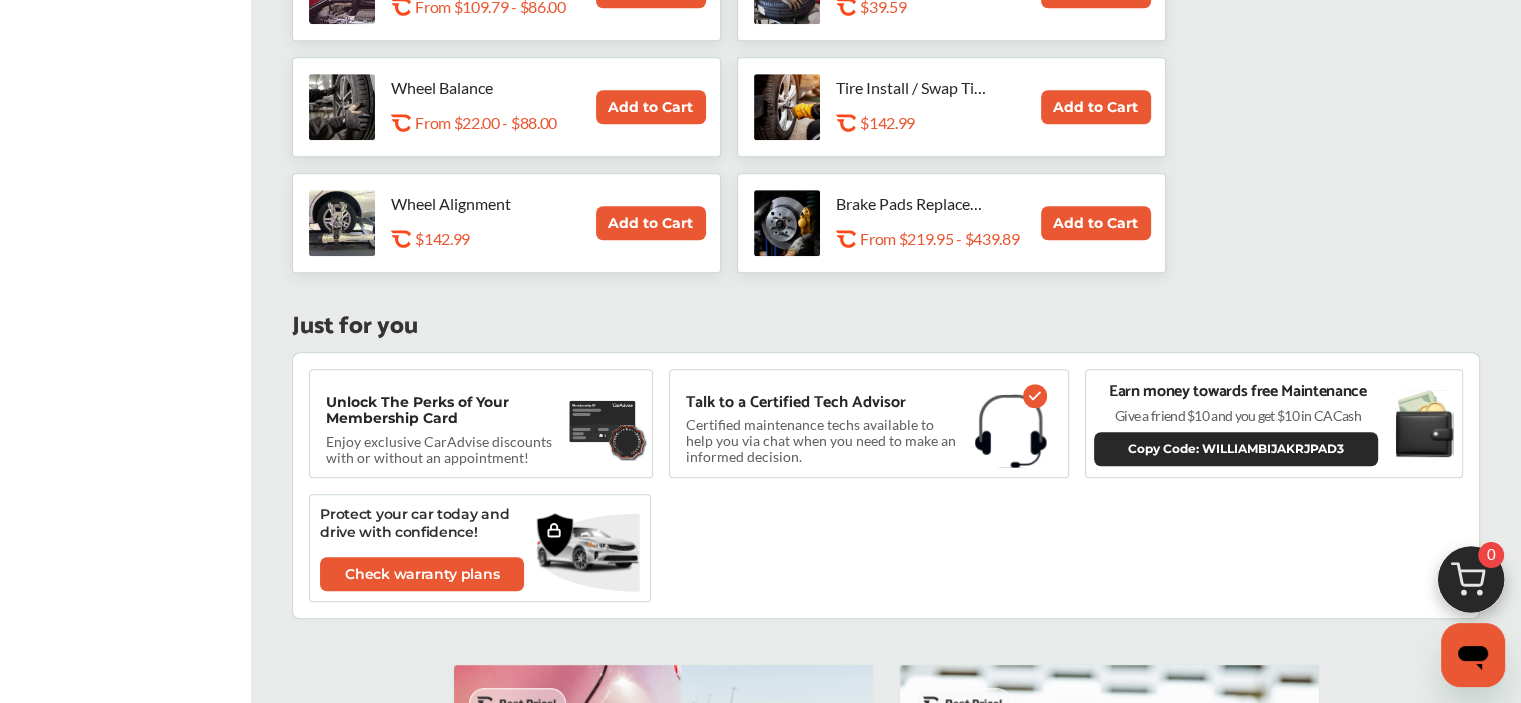 click on "Unlock The Perks of Your Membership Card" at bounding box center [442, 410] 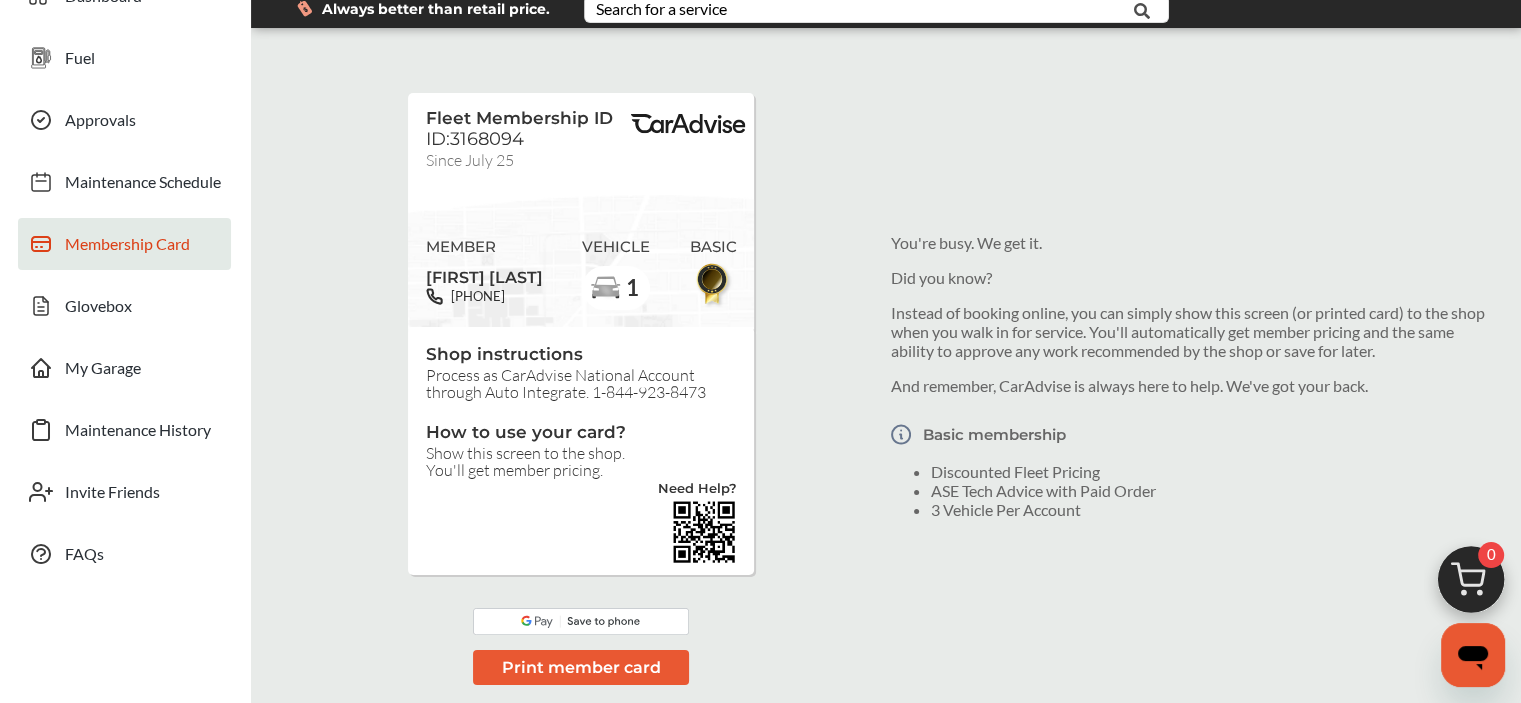 scroll, scrollTop: 100, scrollLeft: 0, axis: vertical 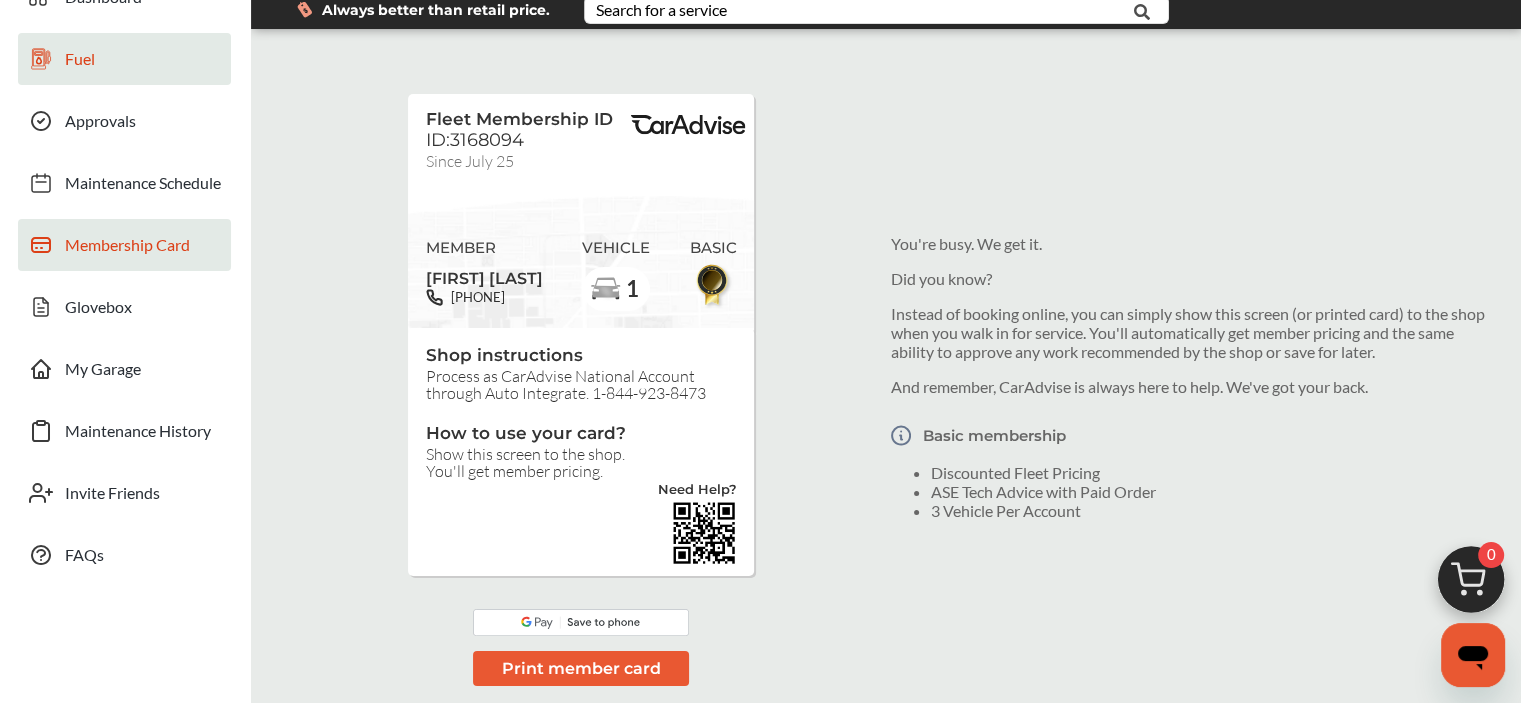 click on "Fuel" at bounding box center [80, 62] 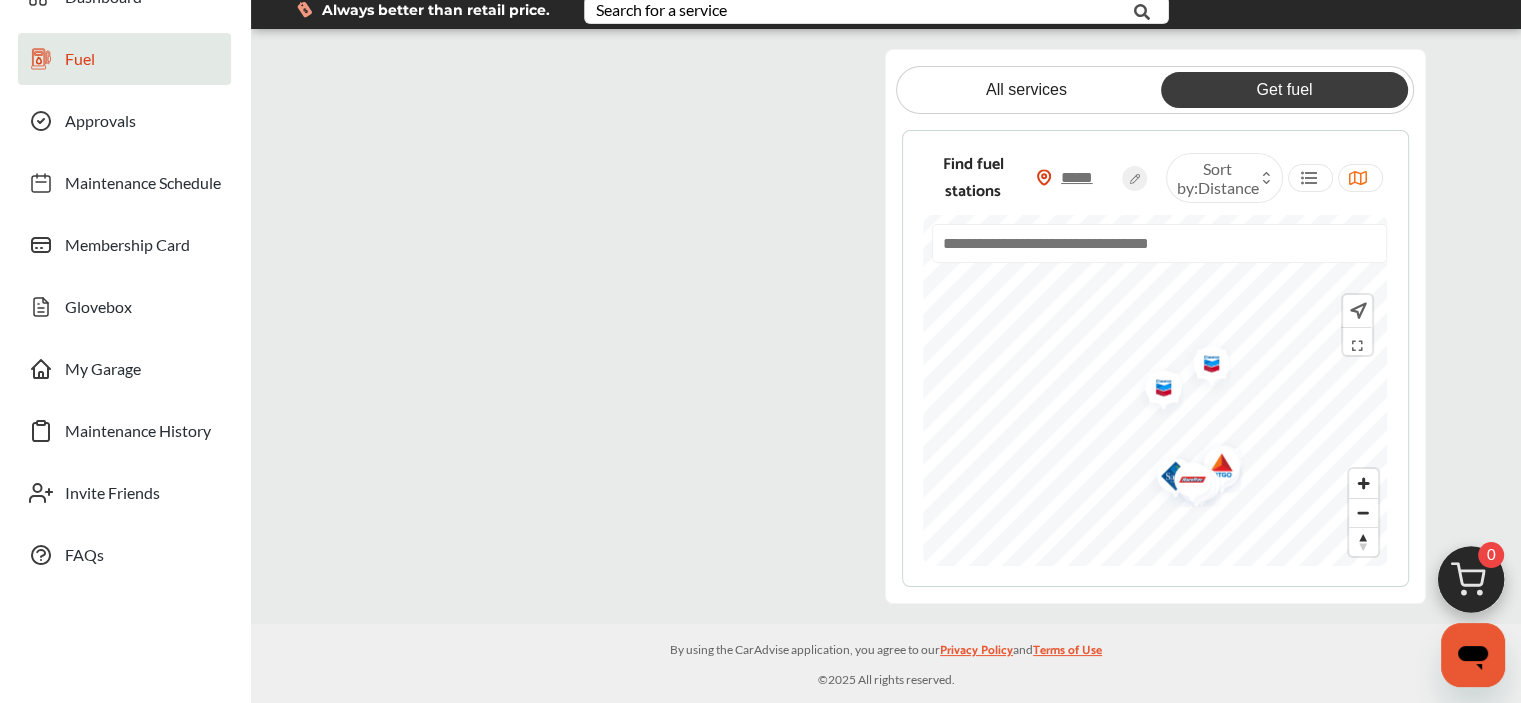 click at bounding box center [599, 325] 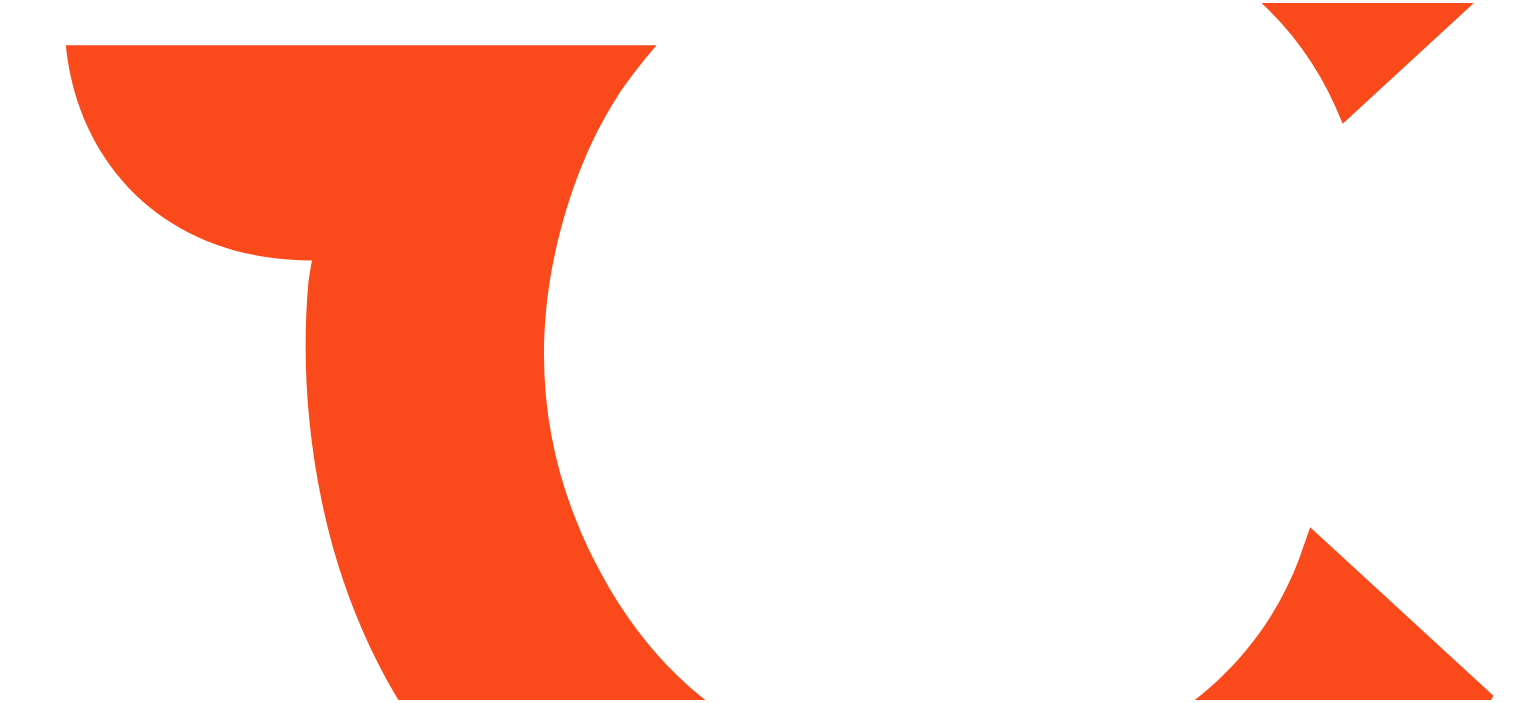 scroll, scrollTop: 0, scrollLeft: 0, axis: both 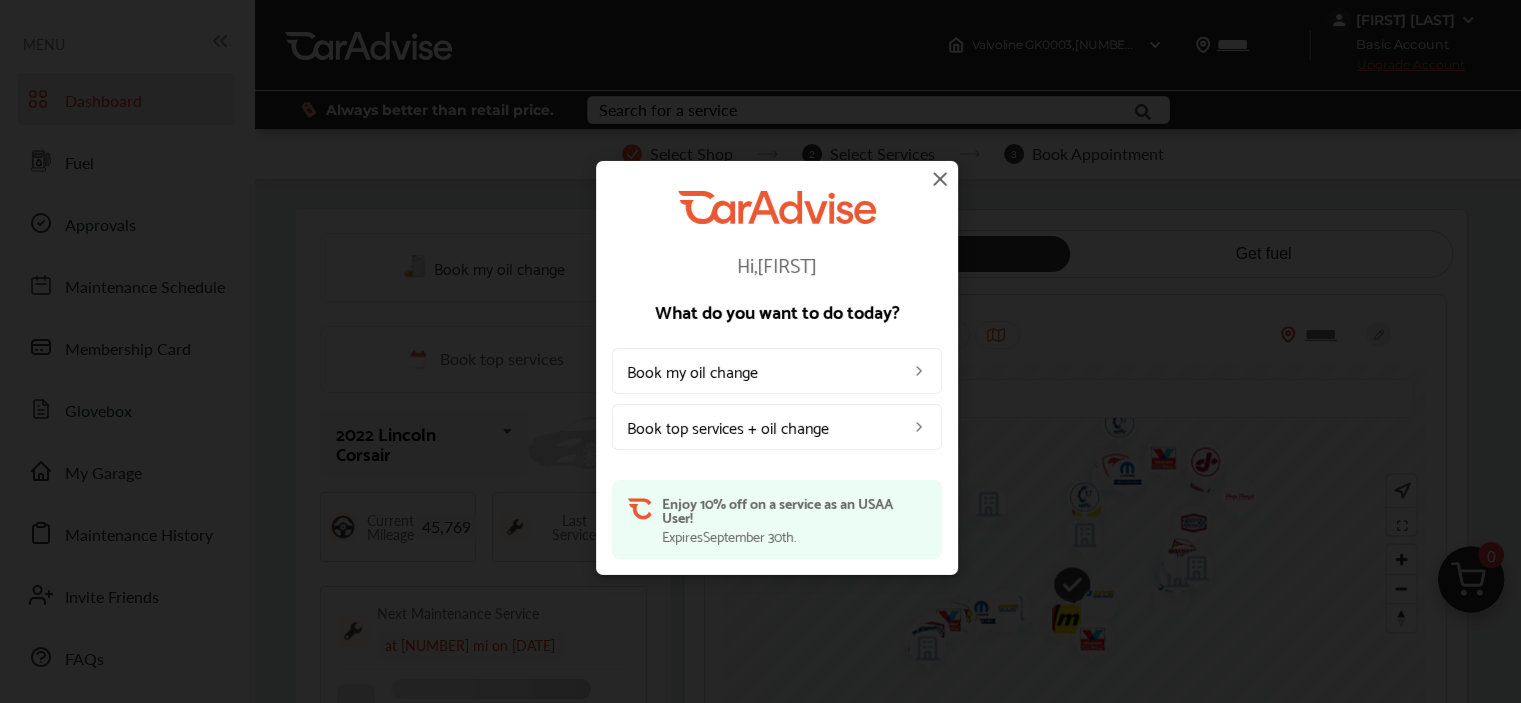 click at bounding box center (940, 178) 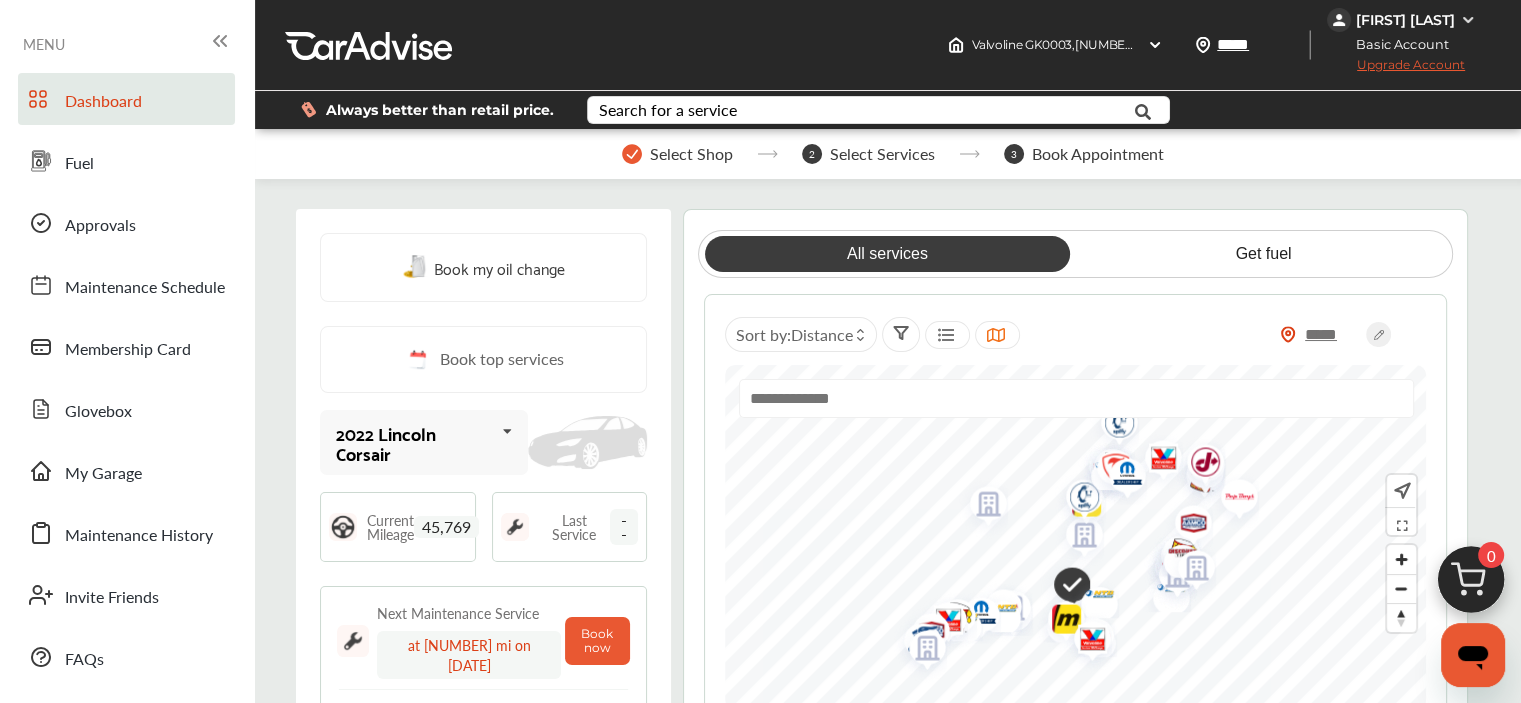 scroll, scrollTop: 0, scrollLeft: 0, axis: both 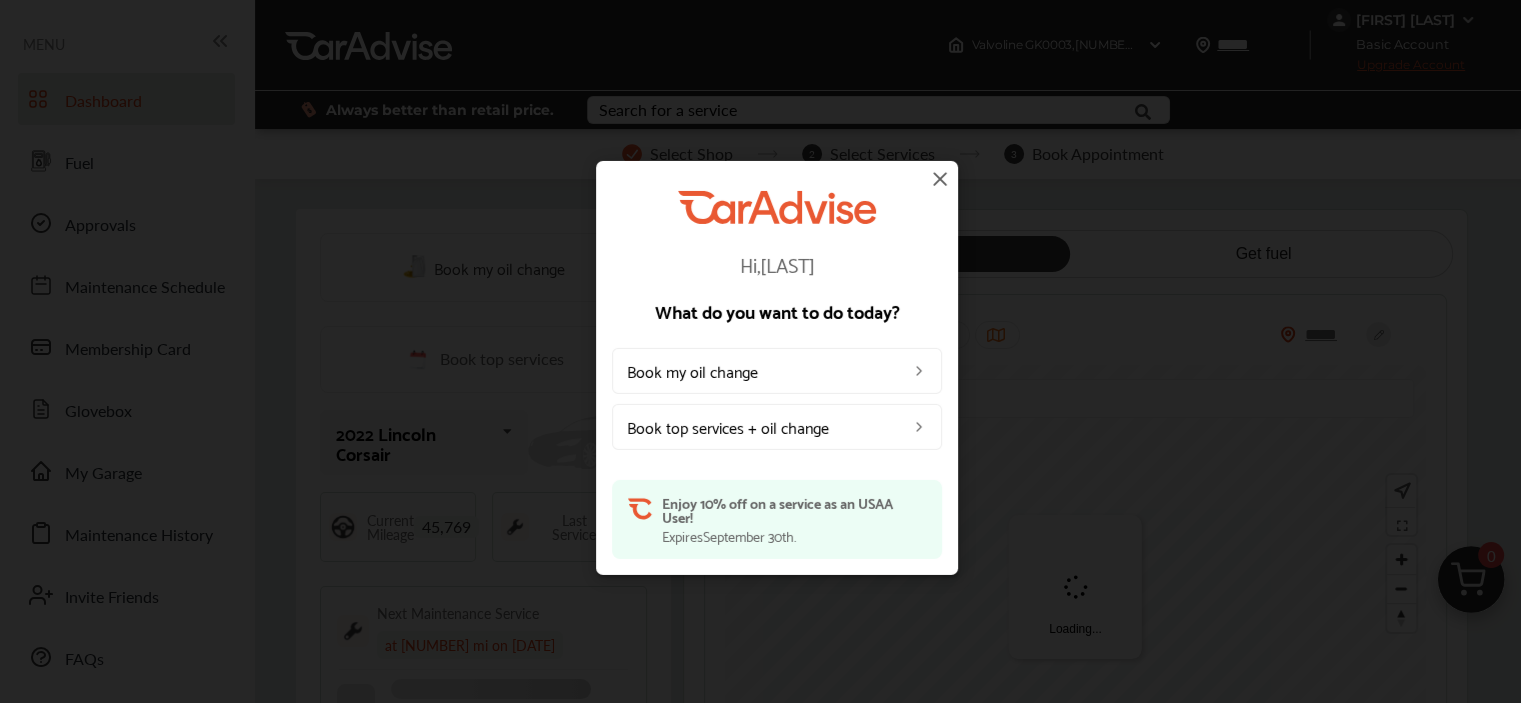 click at bounding box center (940, 178) 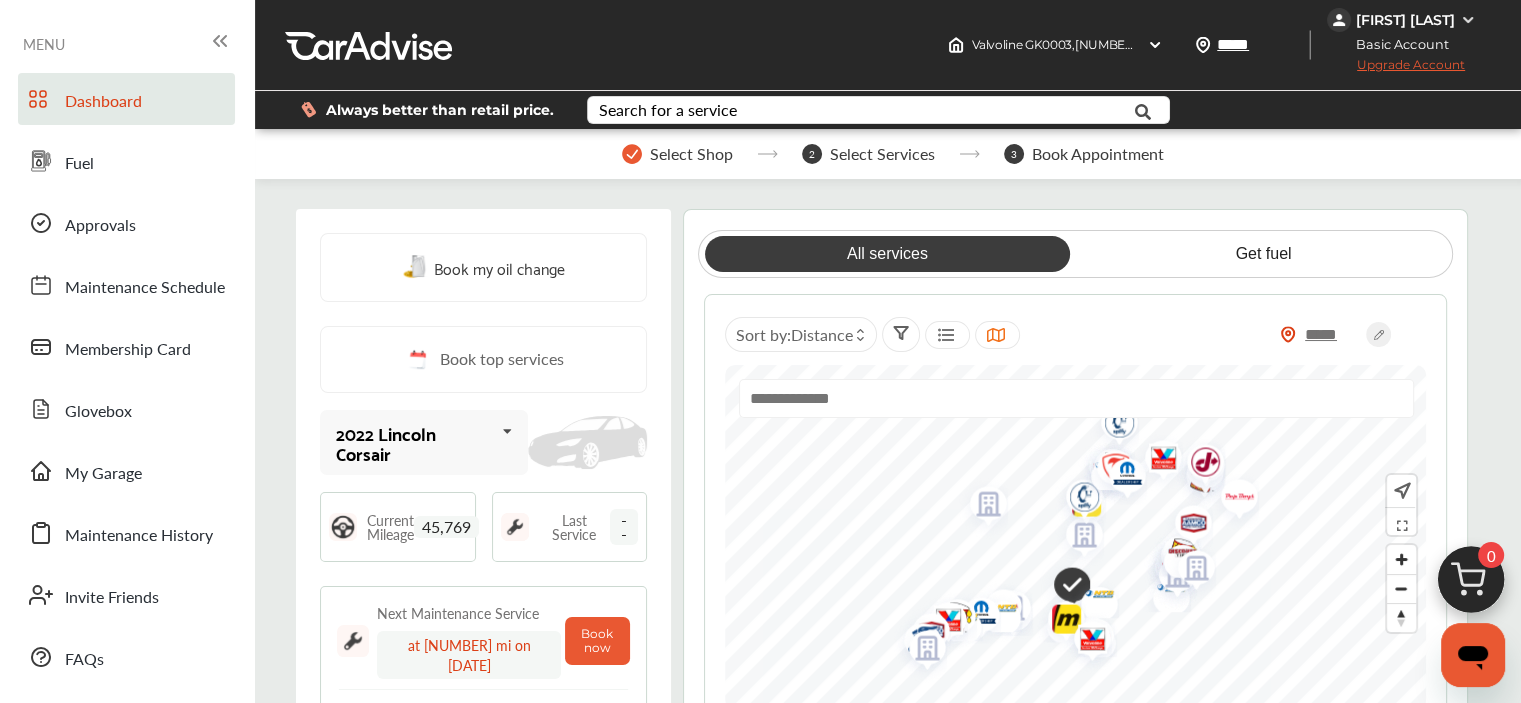 scroll, scrollTop: 0, scrollLeft: 0, axis: both 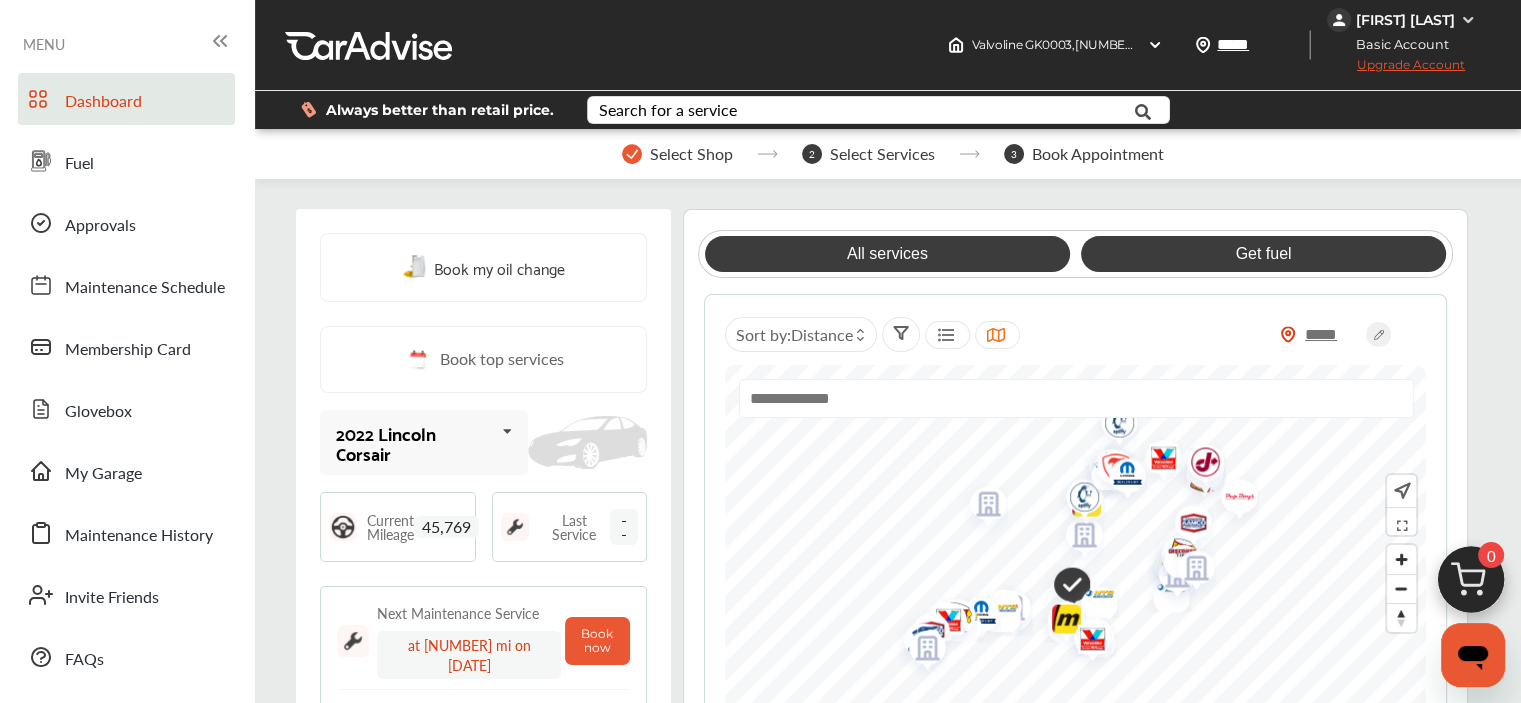 click on "Get fuel" at bounding box center [1263, 254] 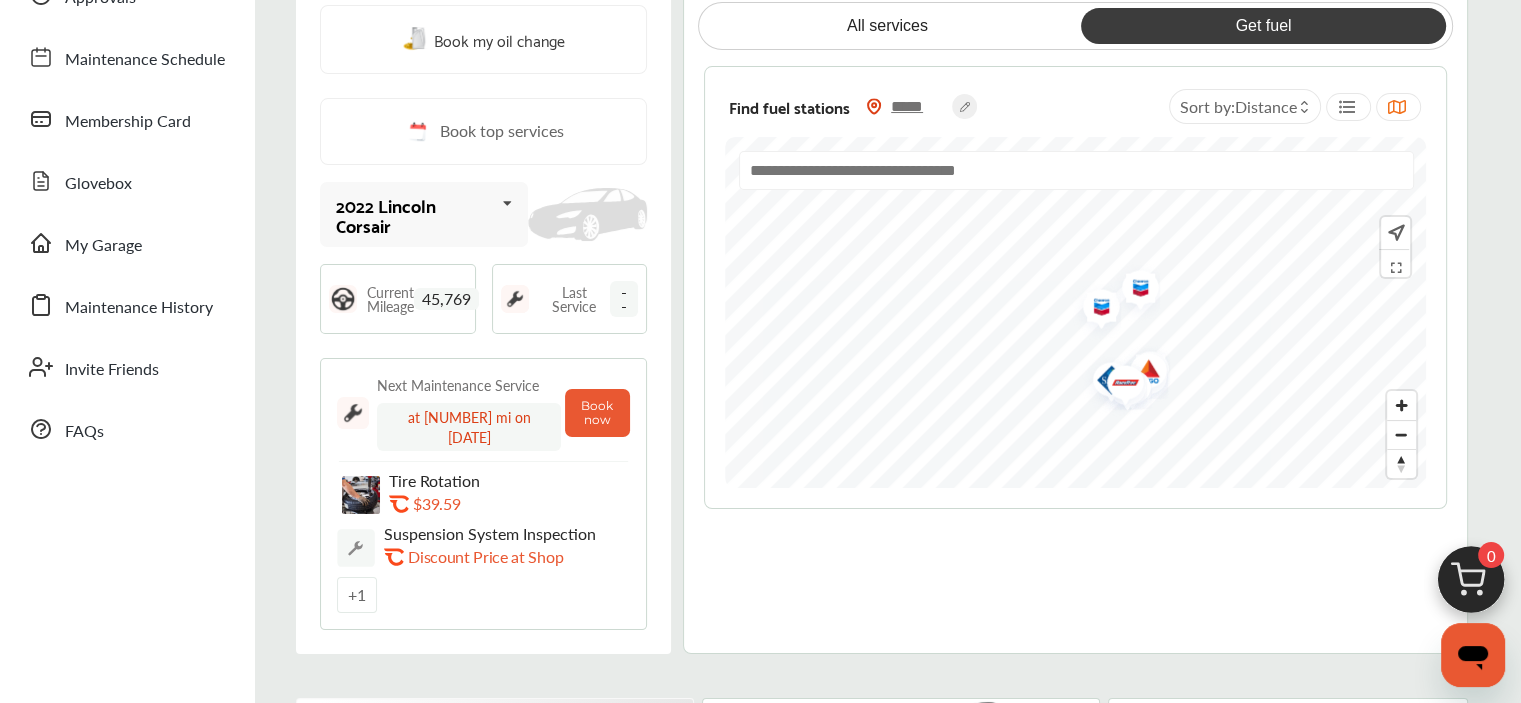 scroll, scrollTop: 100, scrollLeft: 0, axis: vertical 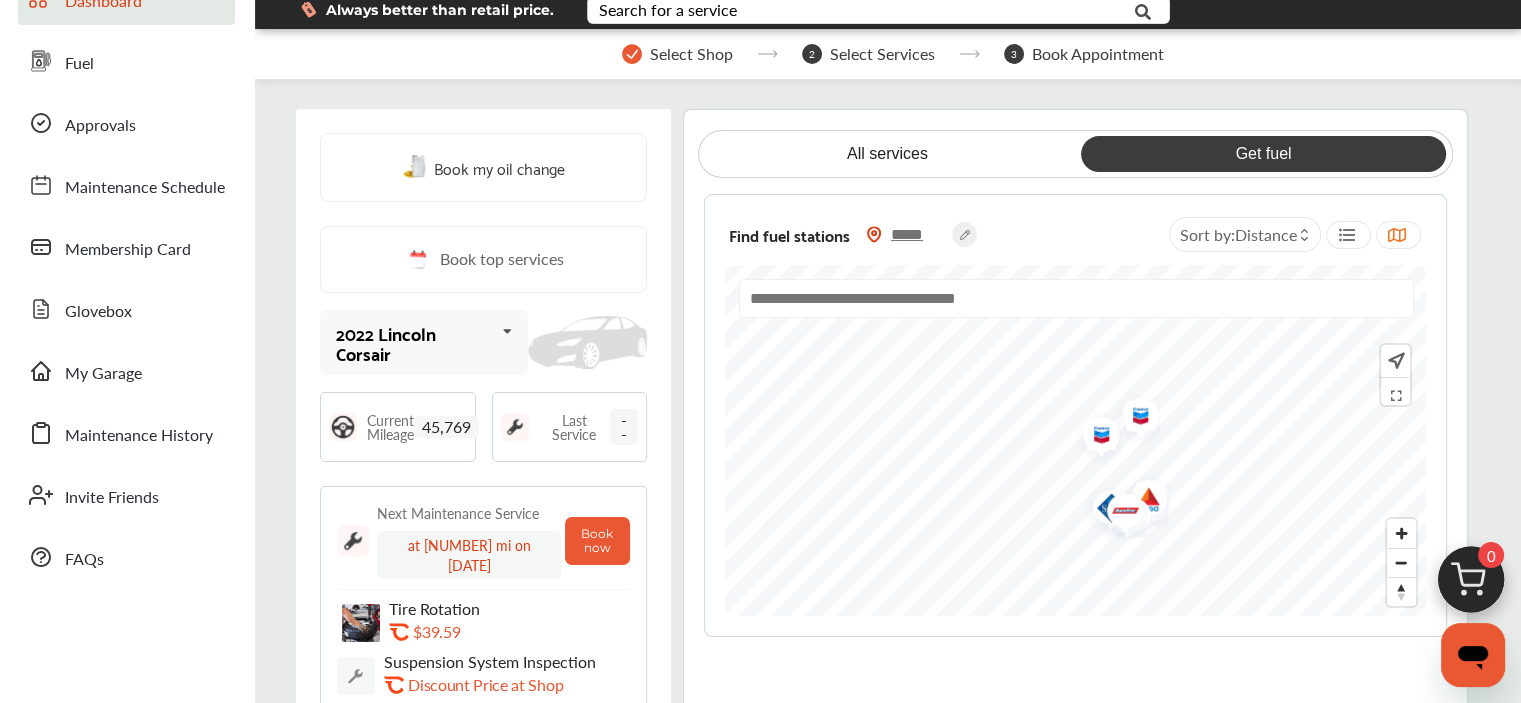 click at bounding box center (1118, 513) 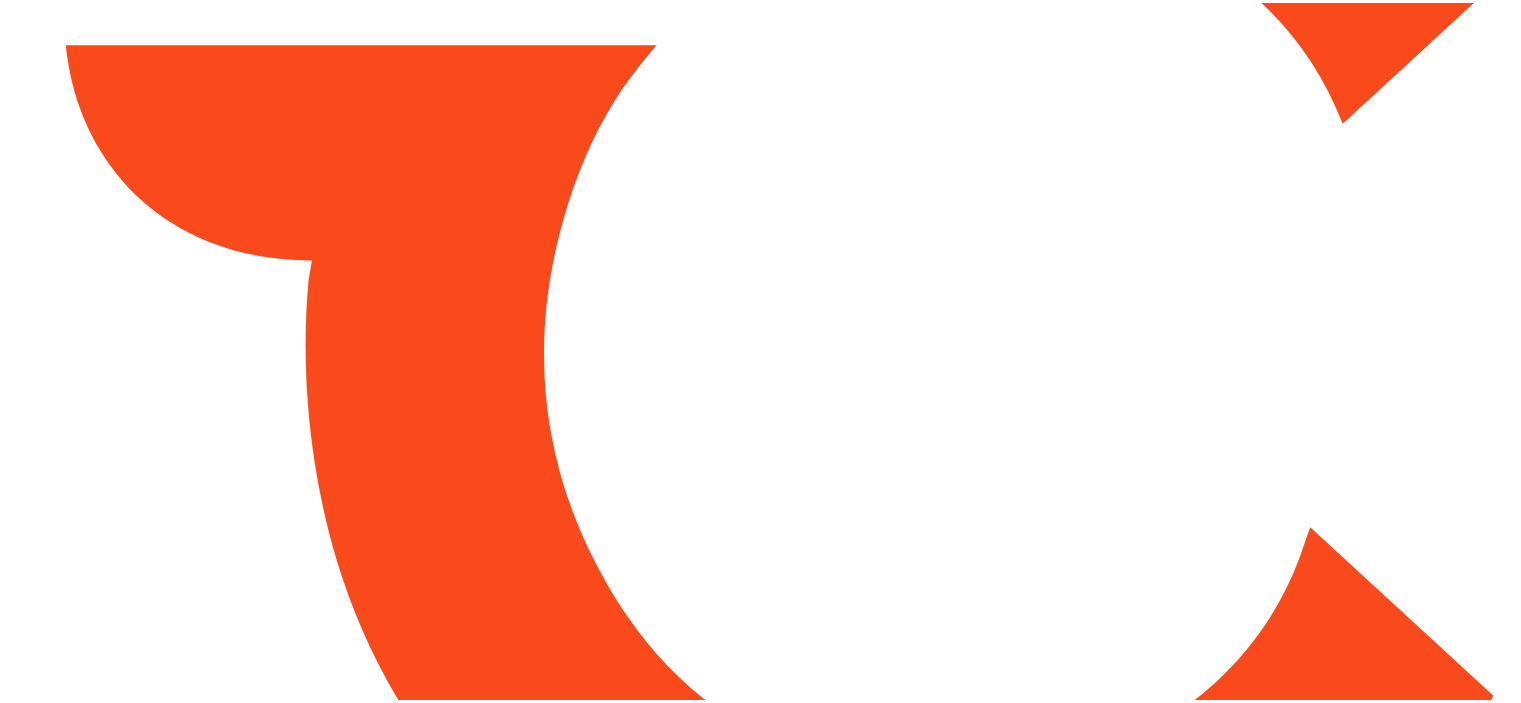 scroll, scrollTop: 0, scrollLeft: 0, axis: both 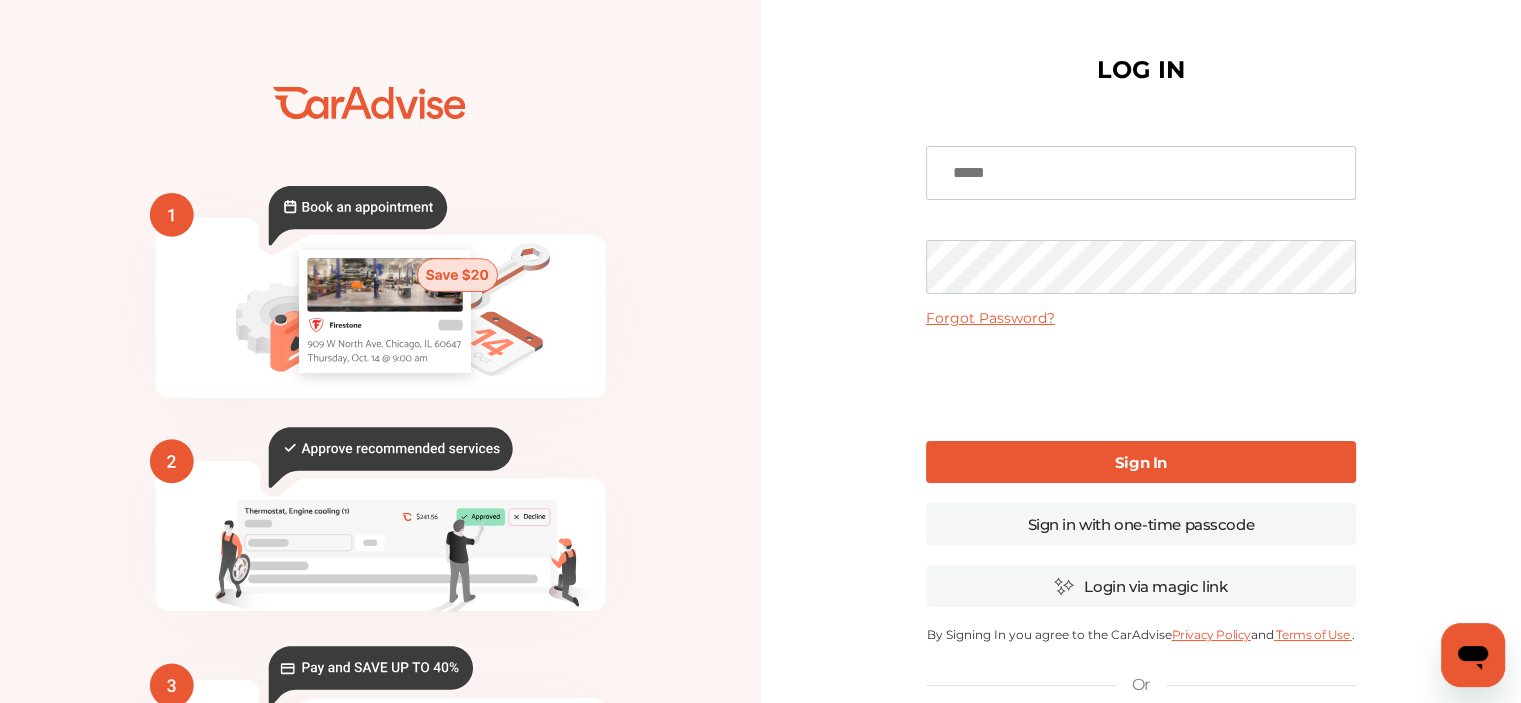 type on "**********" 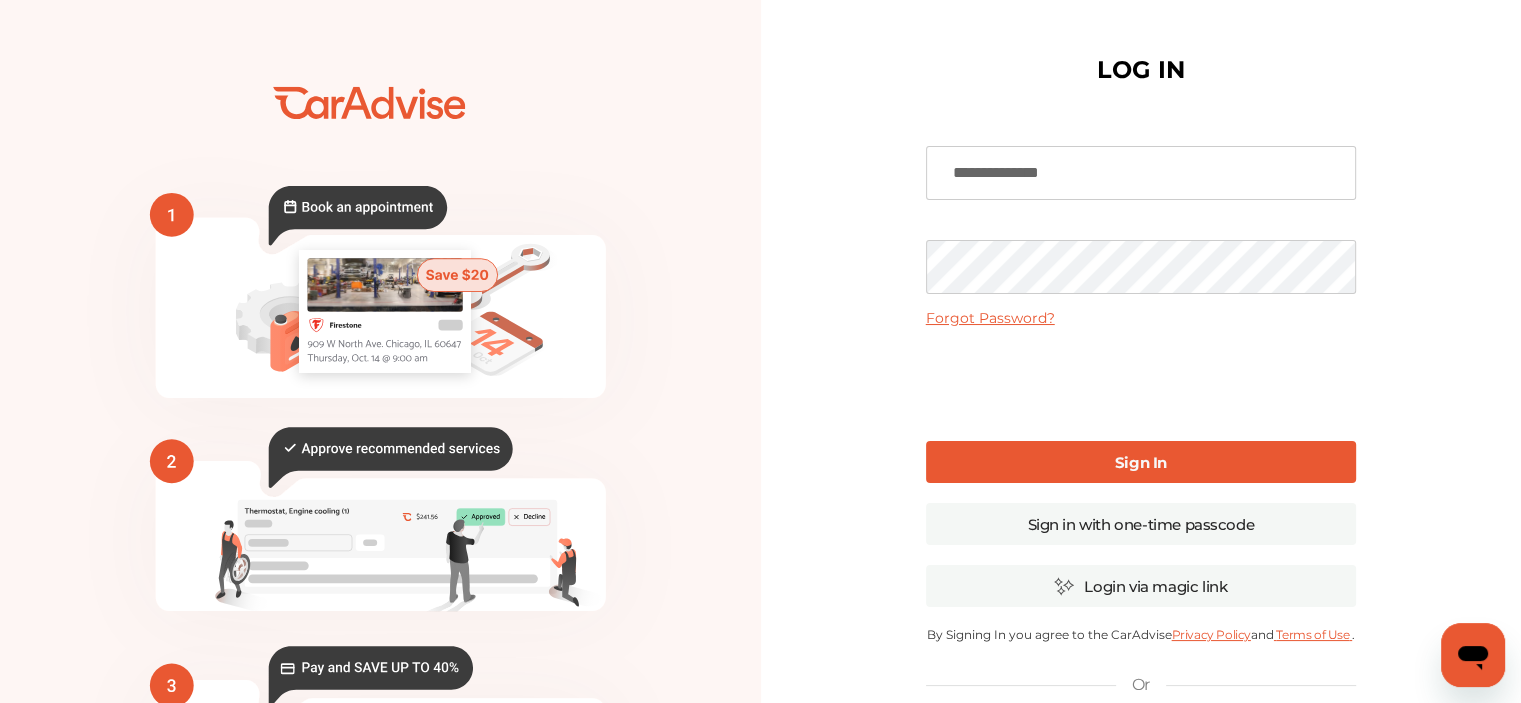 click on "Sign In" at bounding box center [1141, 462] 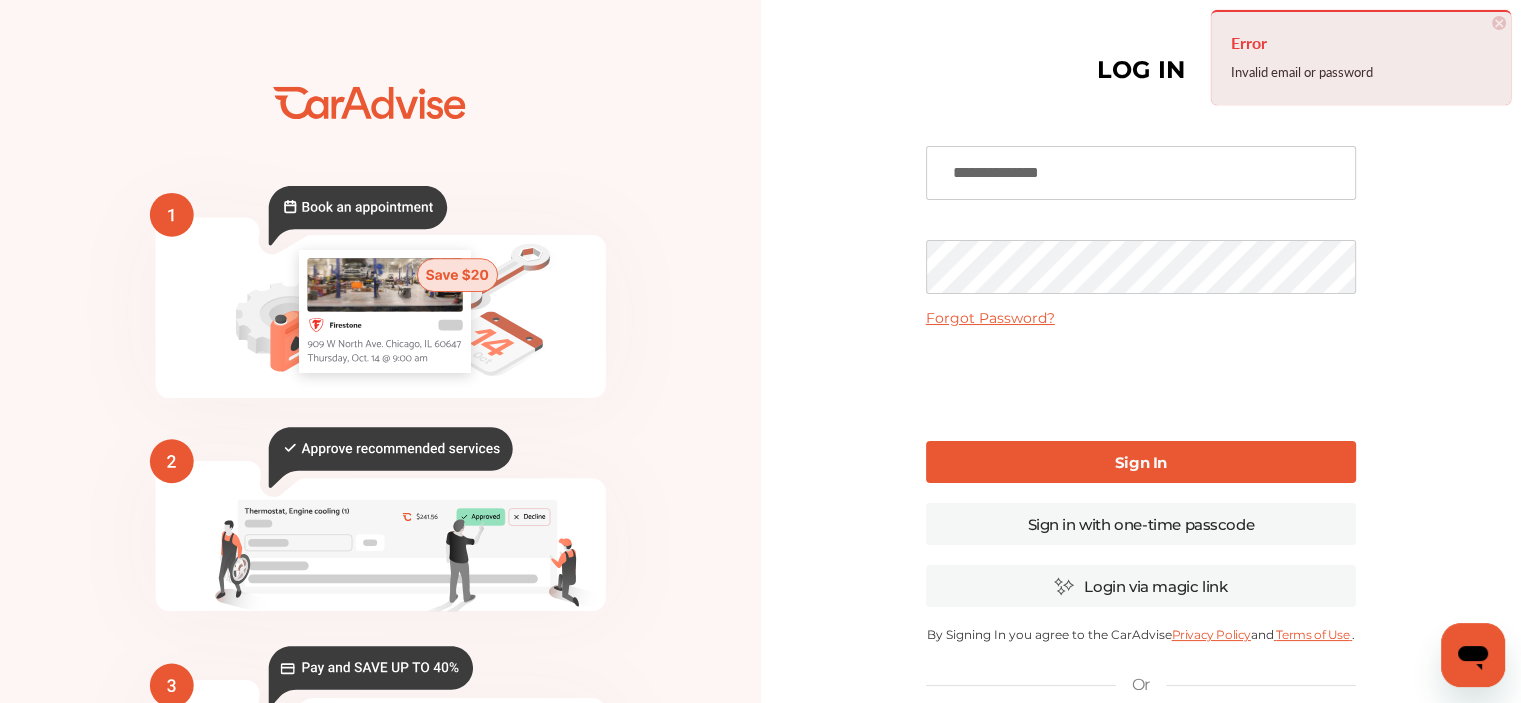 click on "Sign In" at bounding box center [1141, 462] 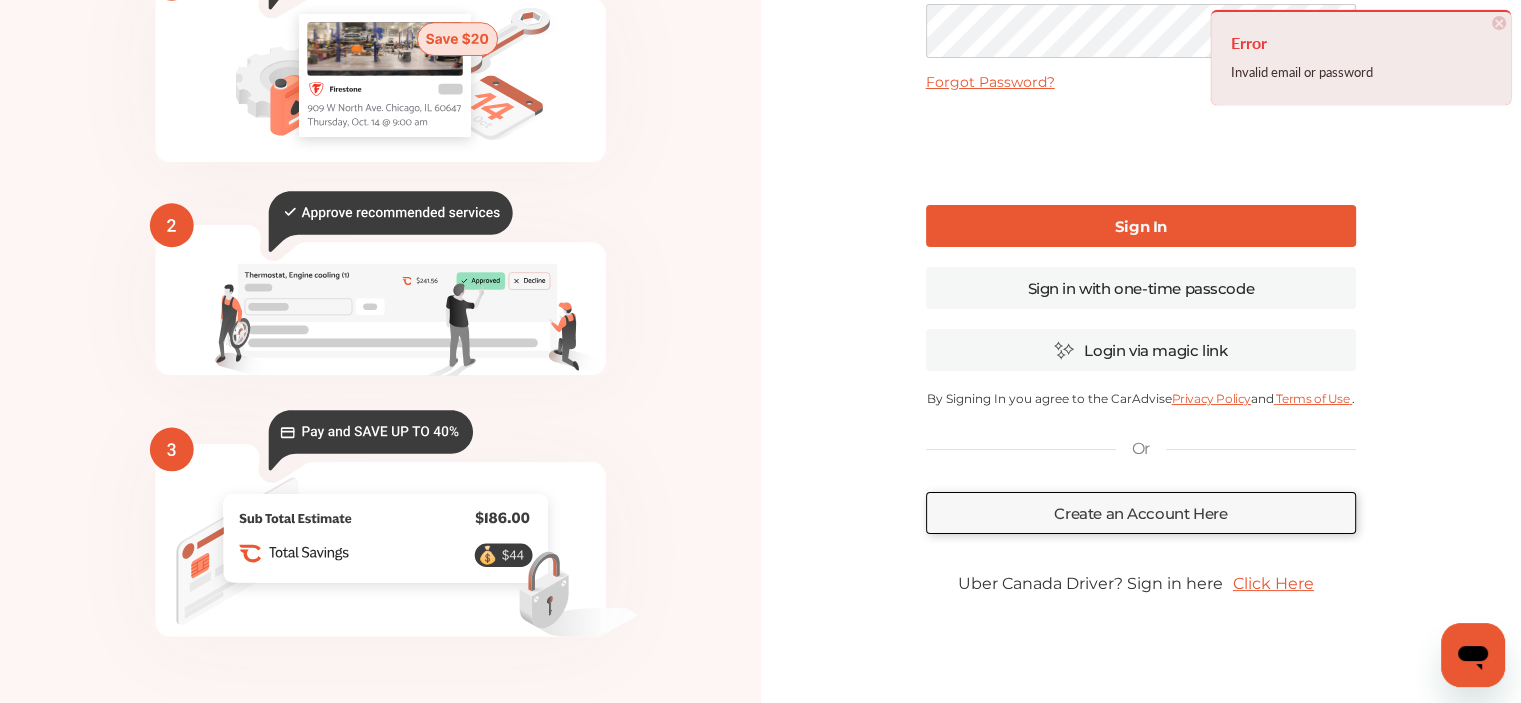 scroll, scrollTop: 271, scrollLeft: 0, axis: vertical 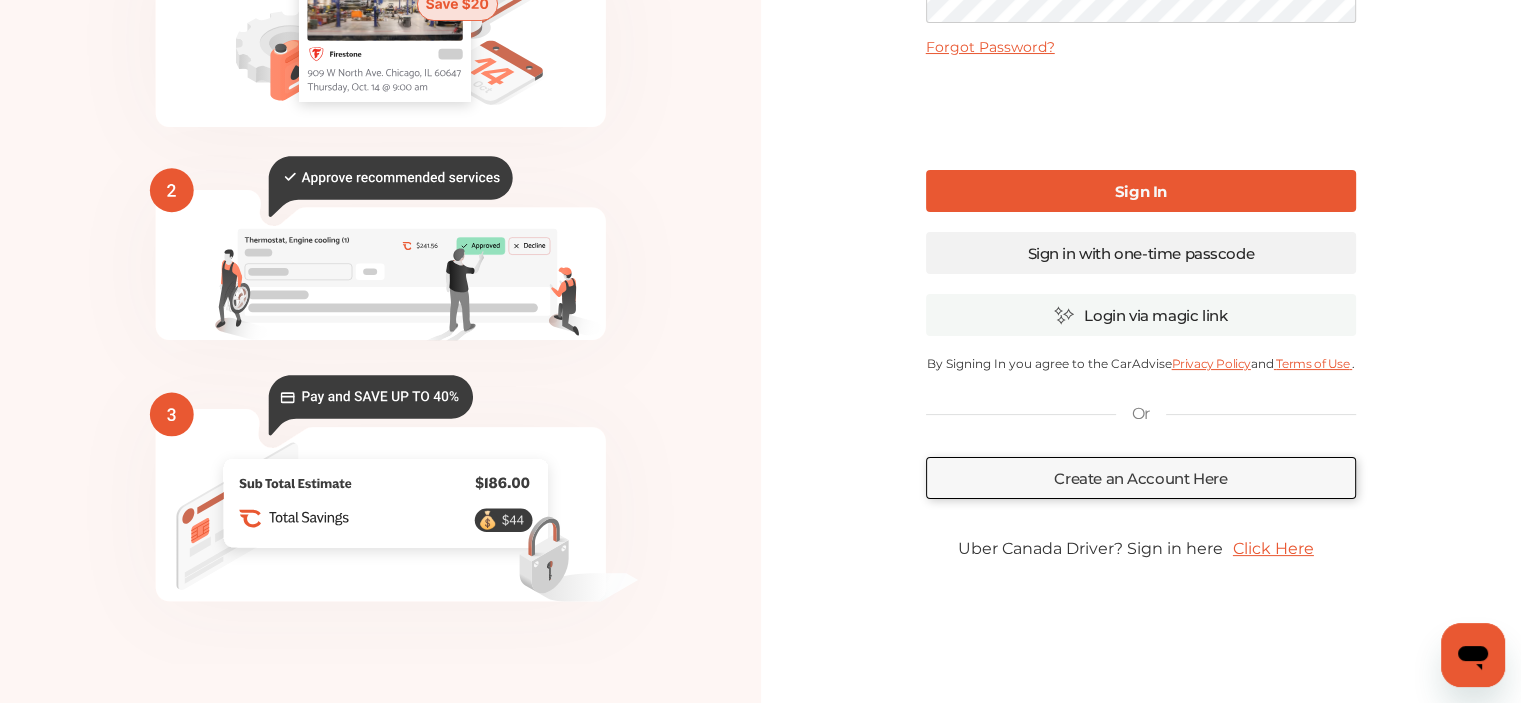 click on "Sign in with one-time passcode" at bounding box center [1141, 253] 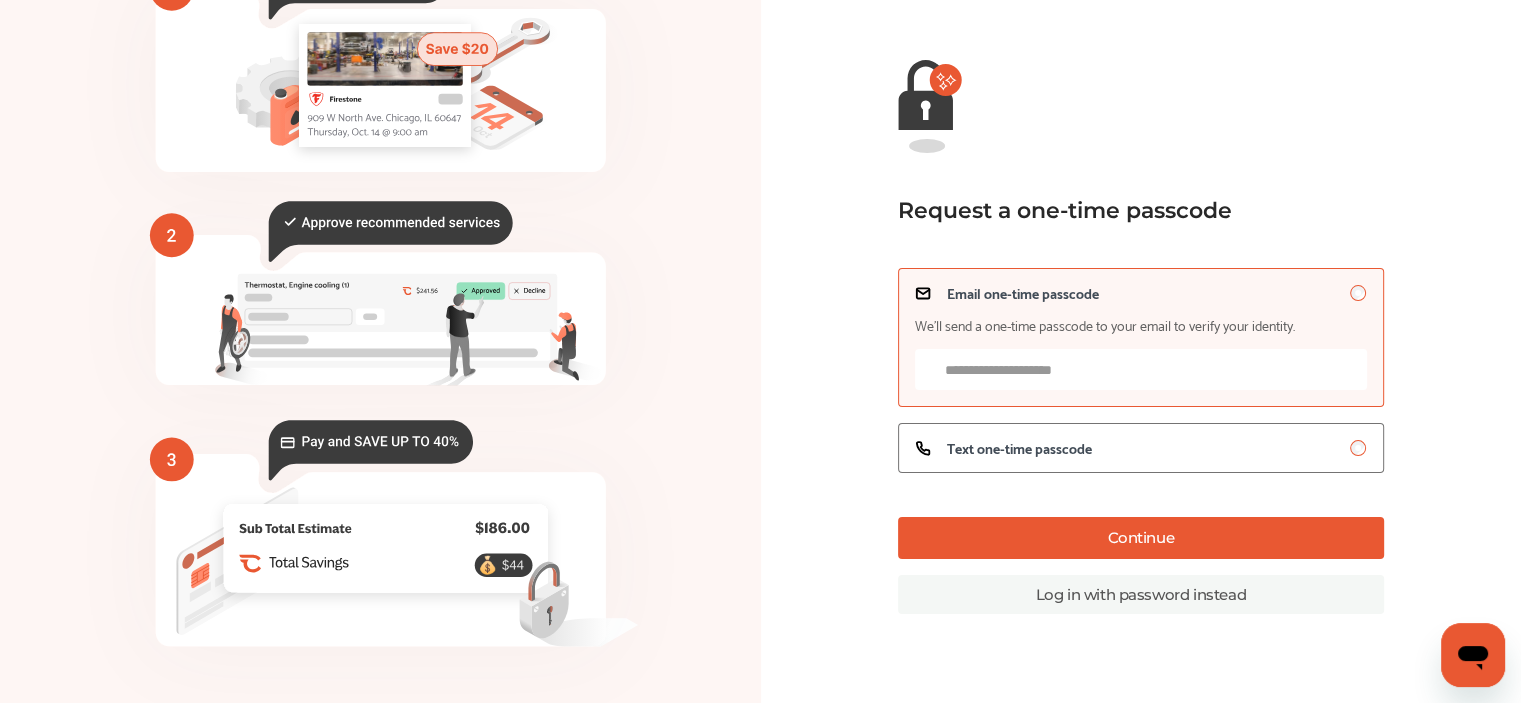 scroll, scrollTop: 200, scrollLeft: 0, axis: vertical 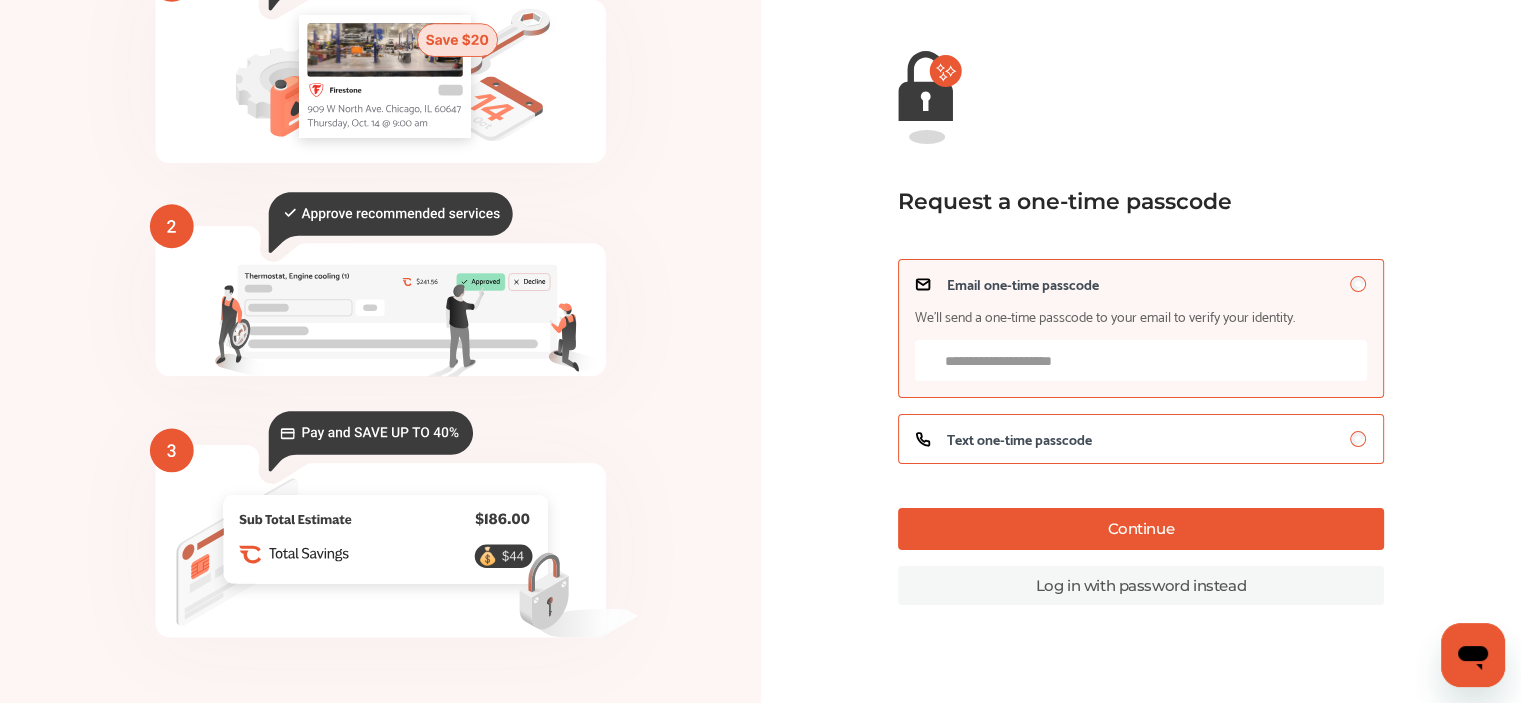 click on "Text one-time passcode" at bounding box center (1019, 439) 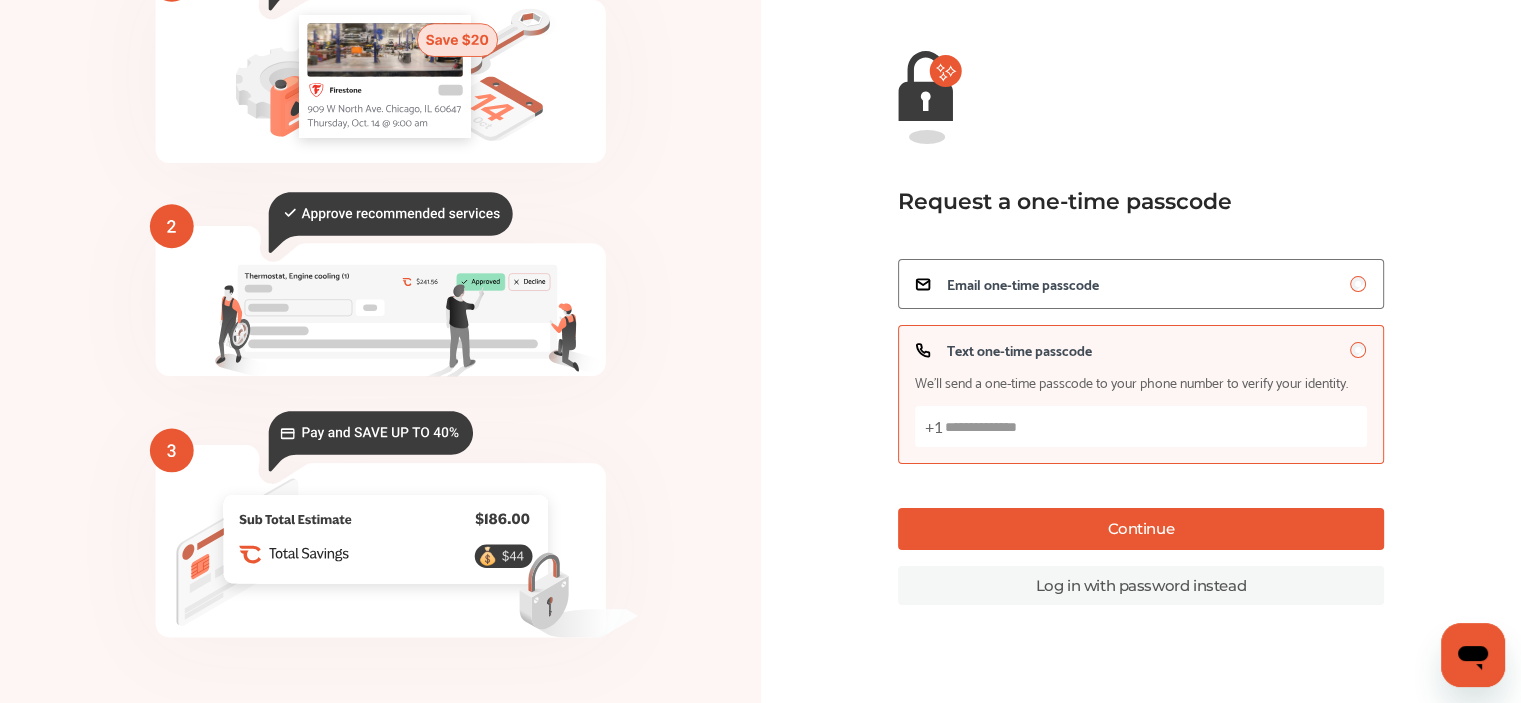click on "Text one-time passcode We’ll send a one-time passcode to your phone number to verify your identity. +1" at bounding box center (1141, 426) 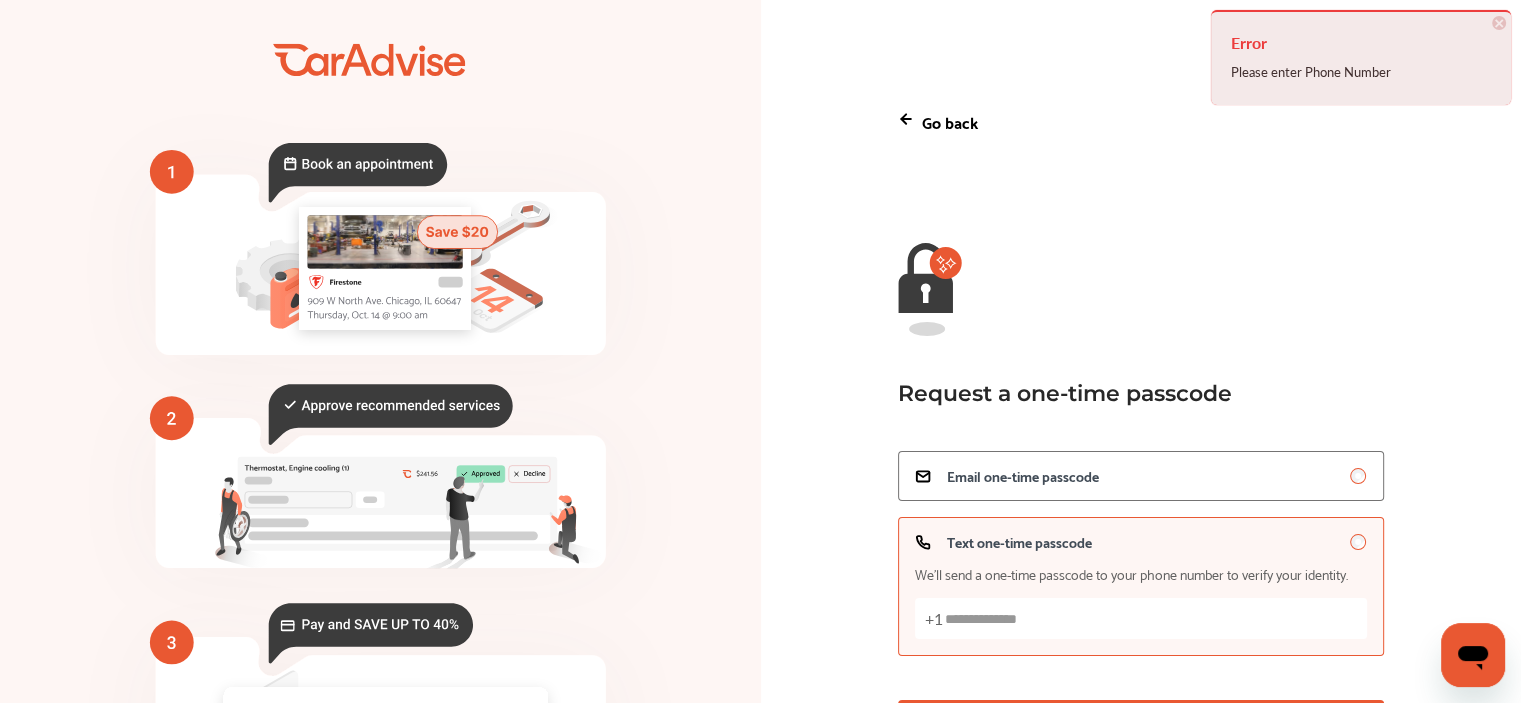 scroll, scrollTop: 0, scrollLeft: 0, axis: both 